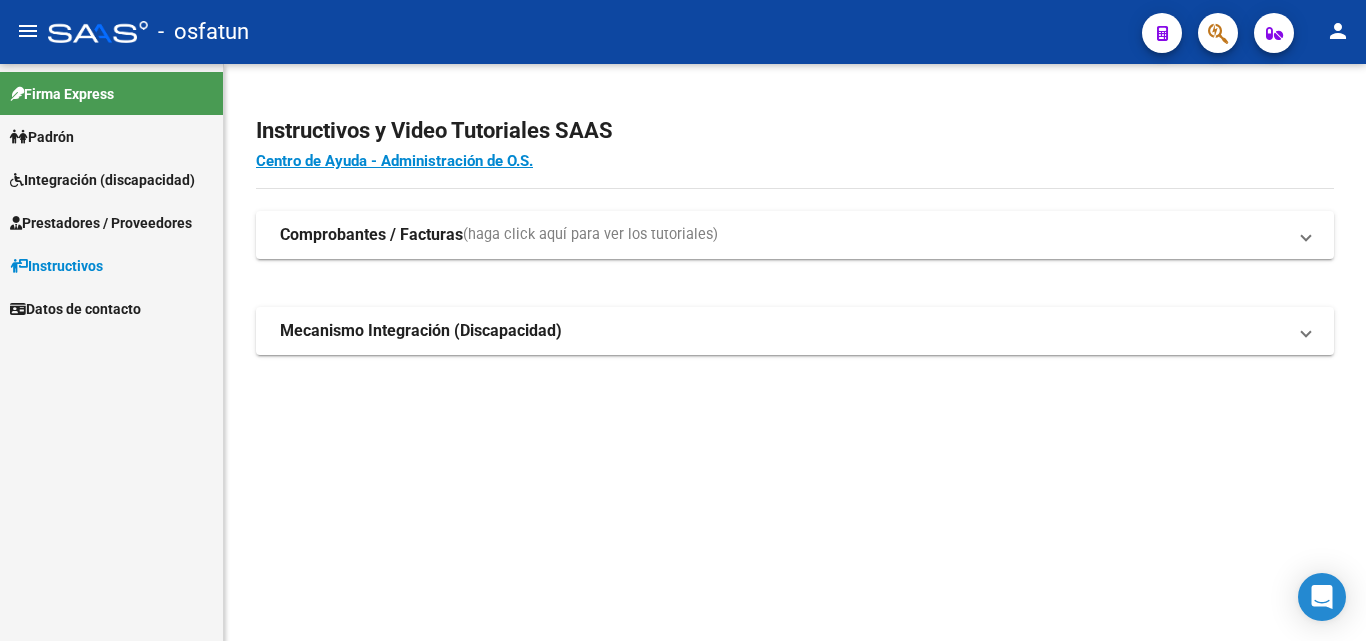 scroll, scrollTop: 0, scrollLeft: 0, axis: both 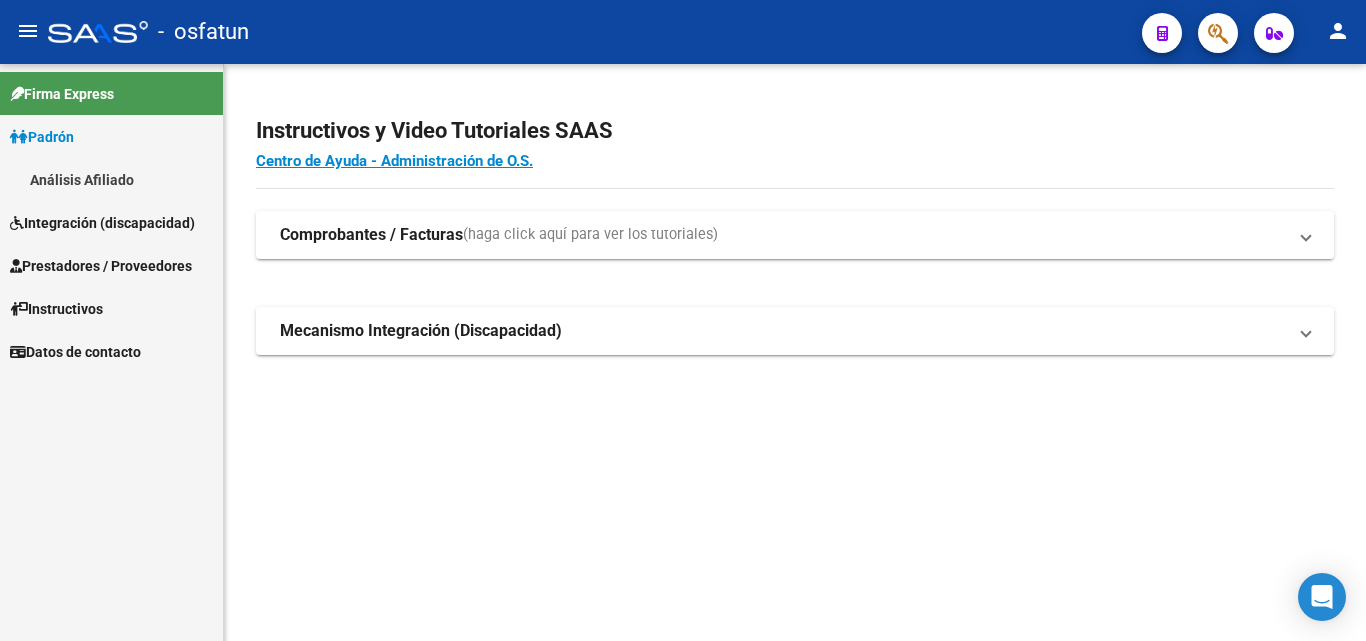 click on "Prestadores / Proveedores" at bounding box center (101, 266) 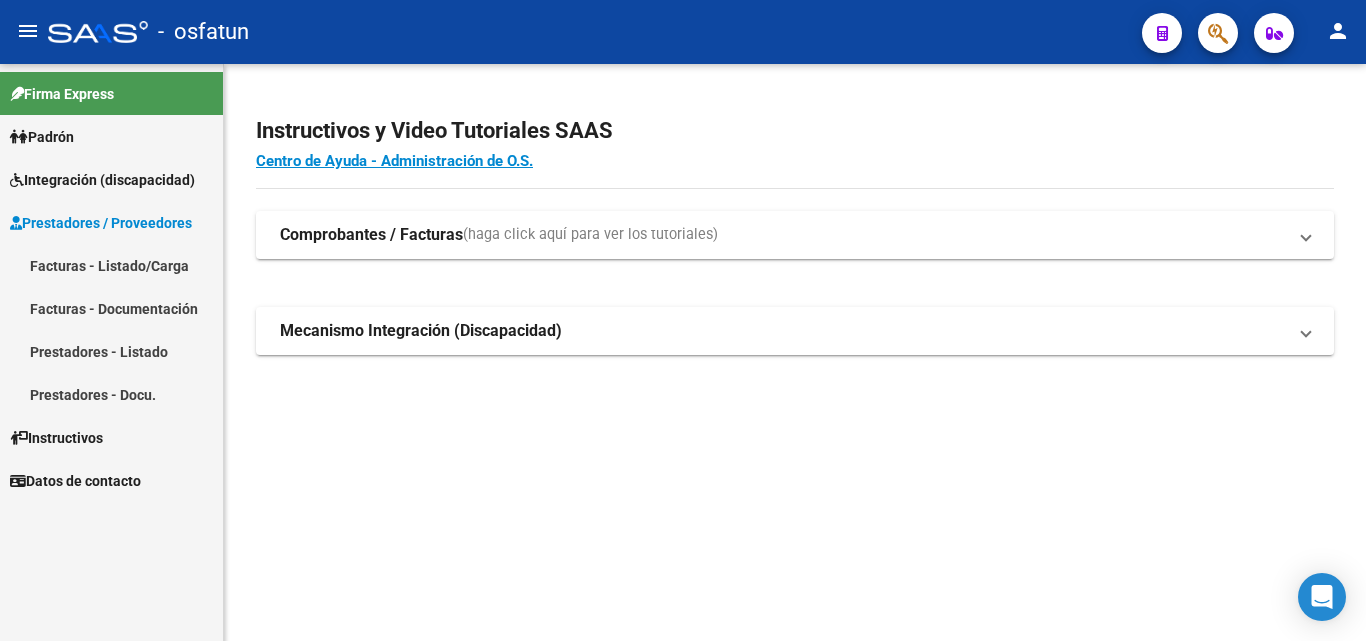 click on "Facturas - Listado/Carga" at bounding box center (111, 265) 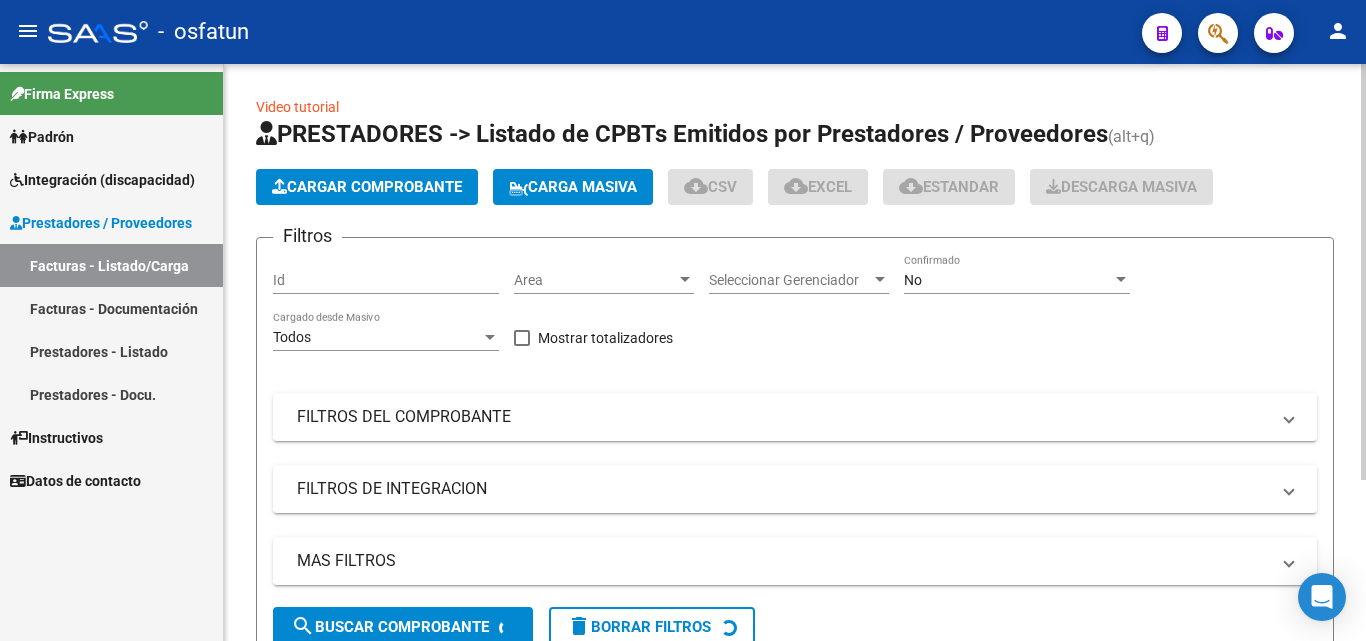 click on "Cargar Comprobante" 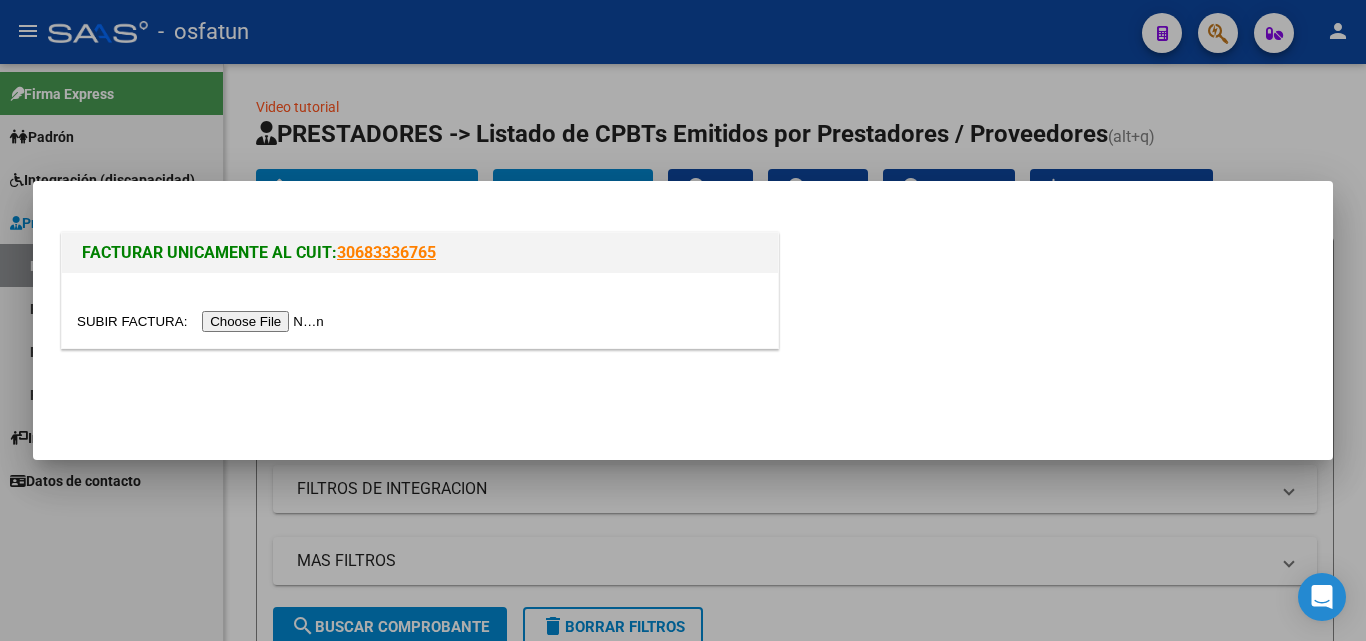 click at bounding box center [203, 321] 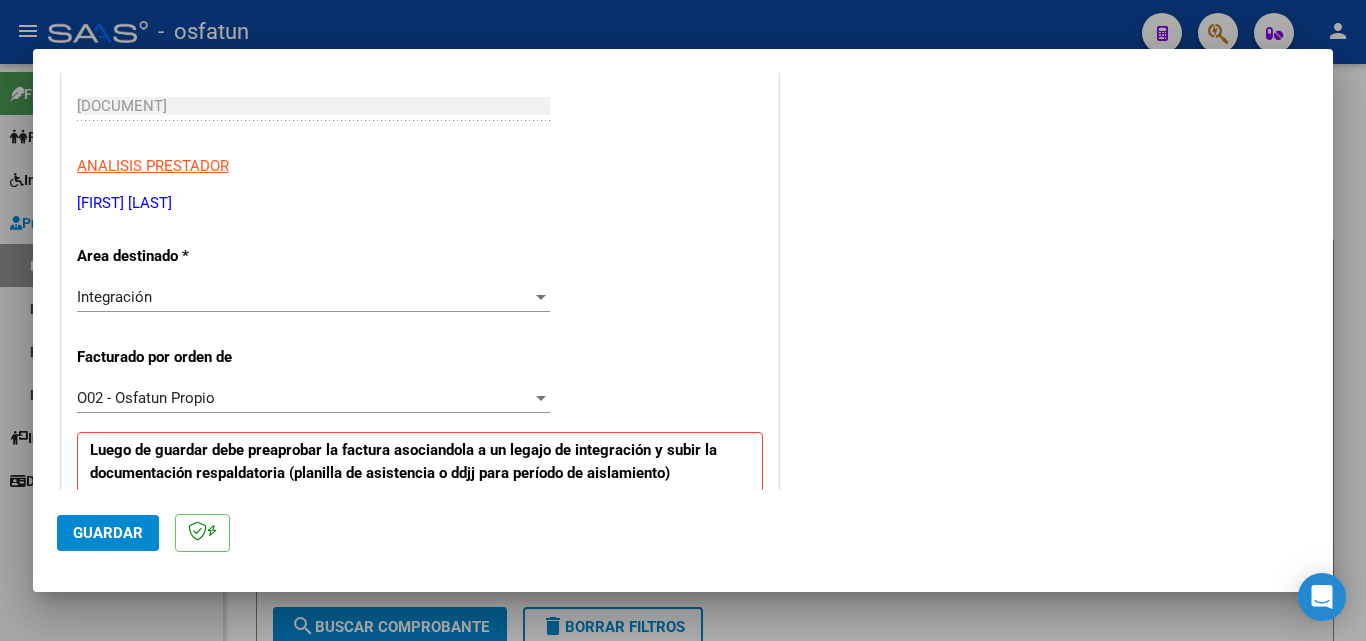 scroll, scrollTop: 600, scrollLeft: 0, axis: vertical 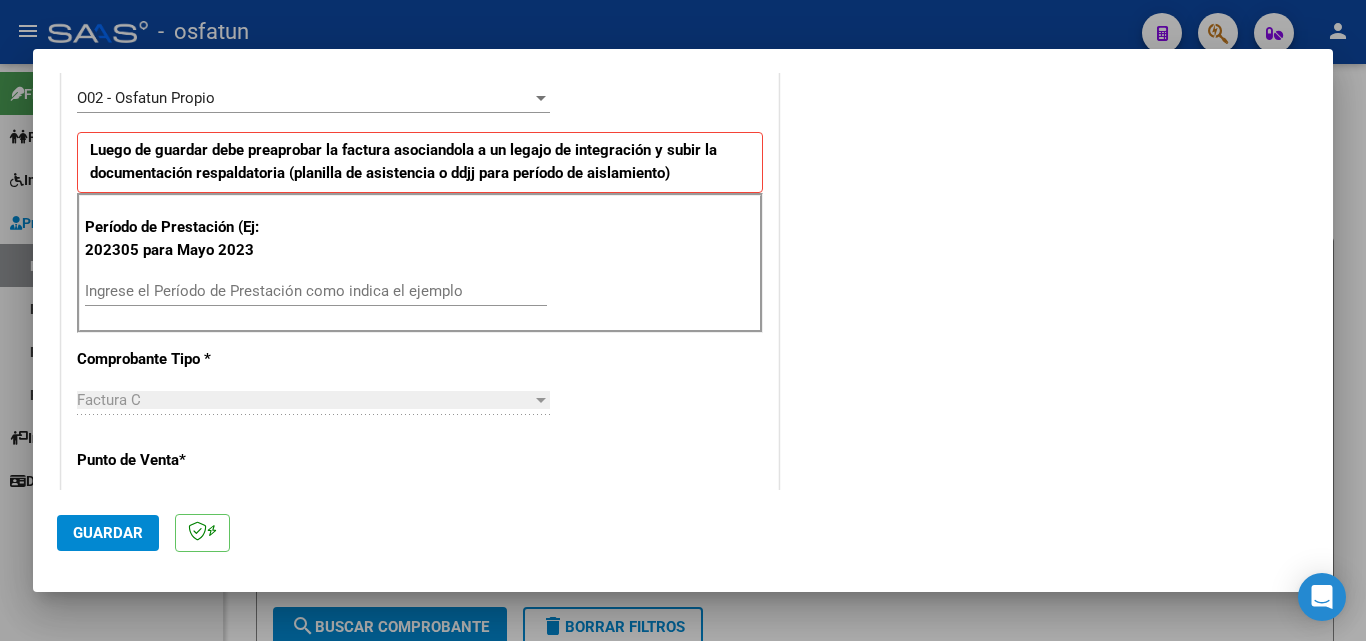 click on "Ingrese el Período de Prestación como indica el ejemplo" at bounding box center (316, 291) 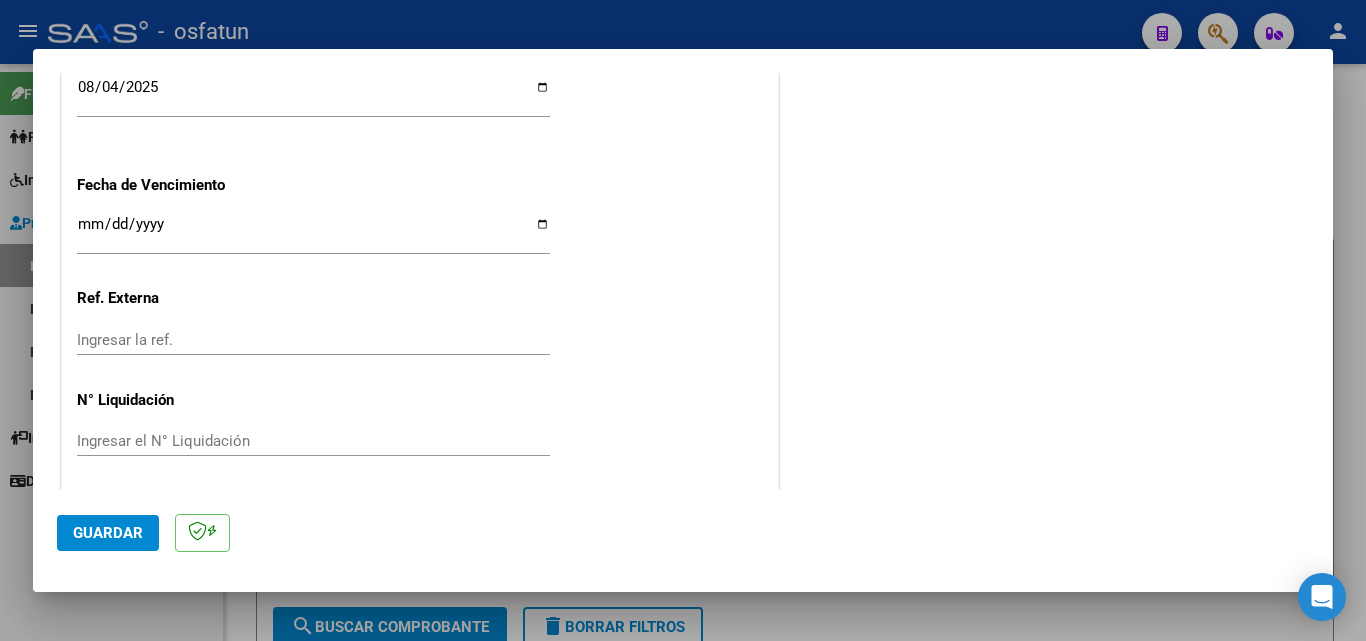 scroll, scrollTop: 1558, scrollLeft: 0, axis: vertical 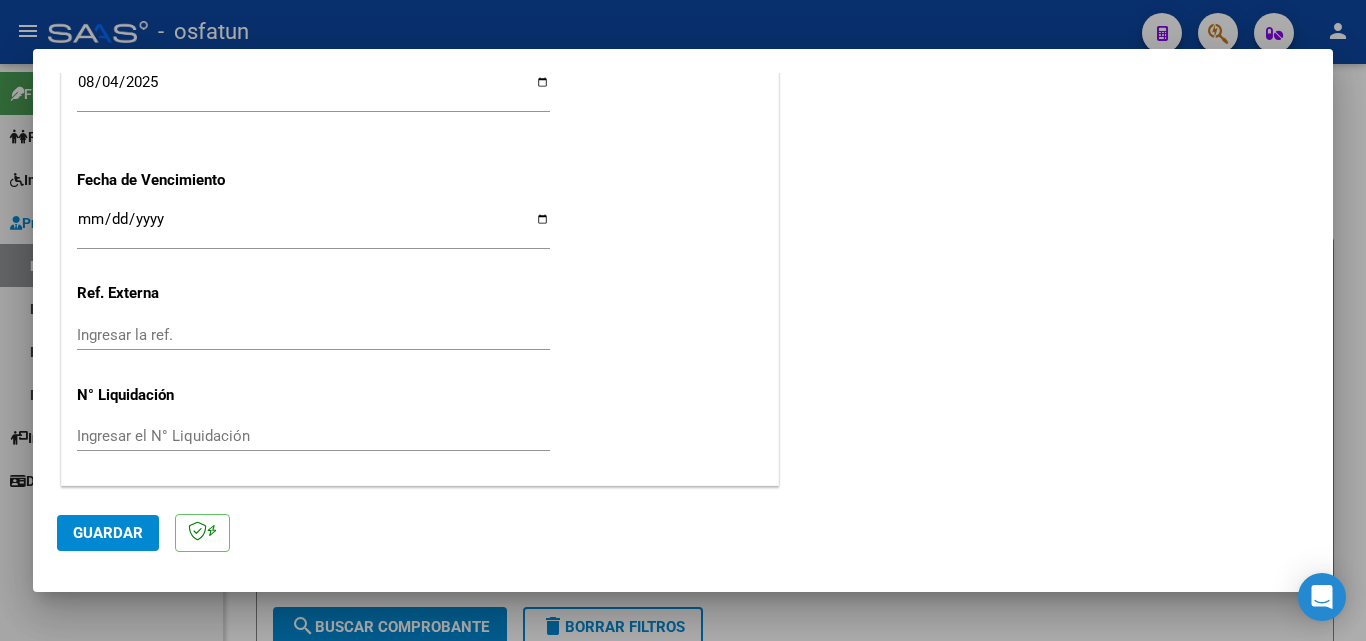 type on "202507" 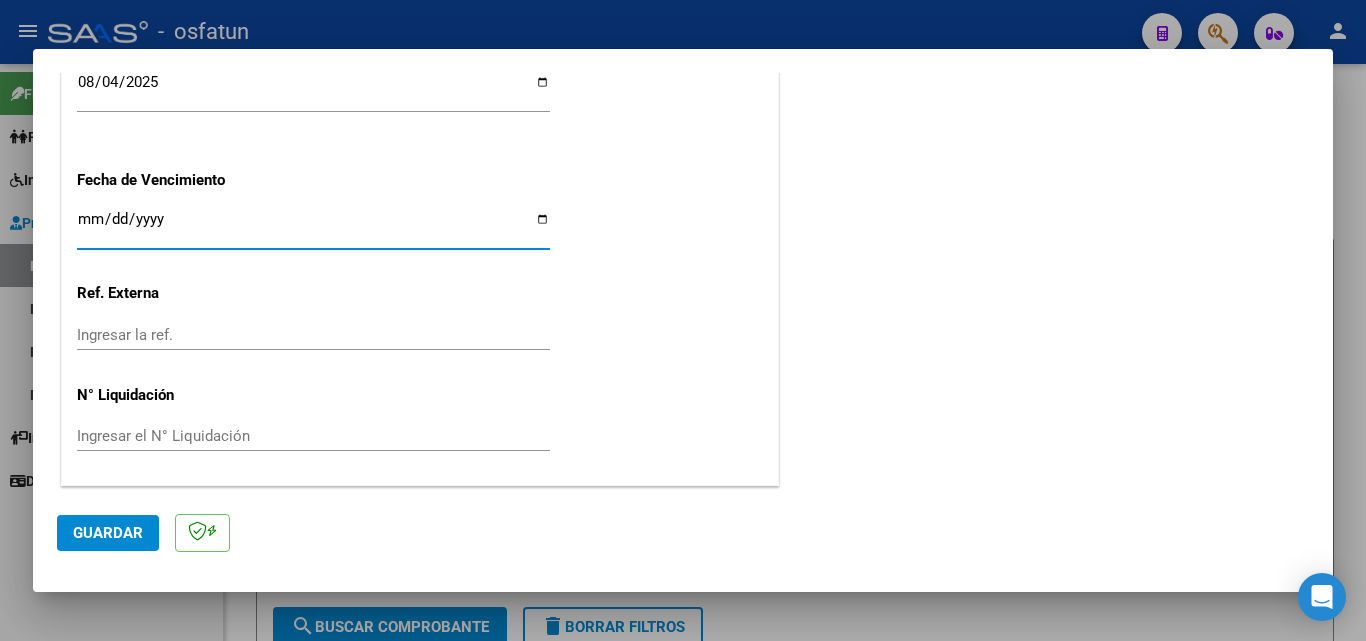 click on "Ingresar la fecha" at bounding box center (313, 227) 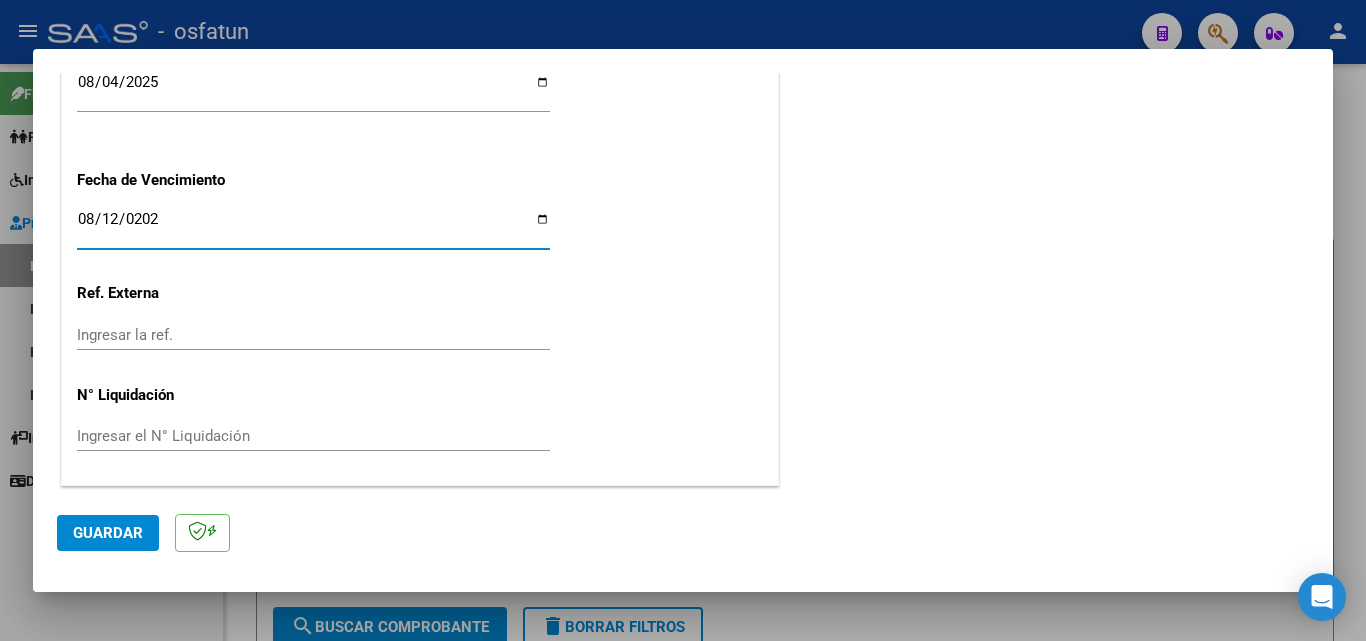 type on "2025-08-12" 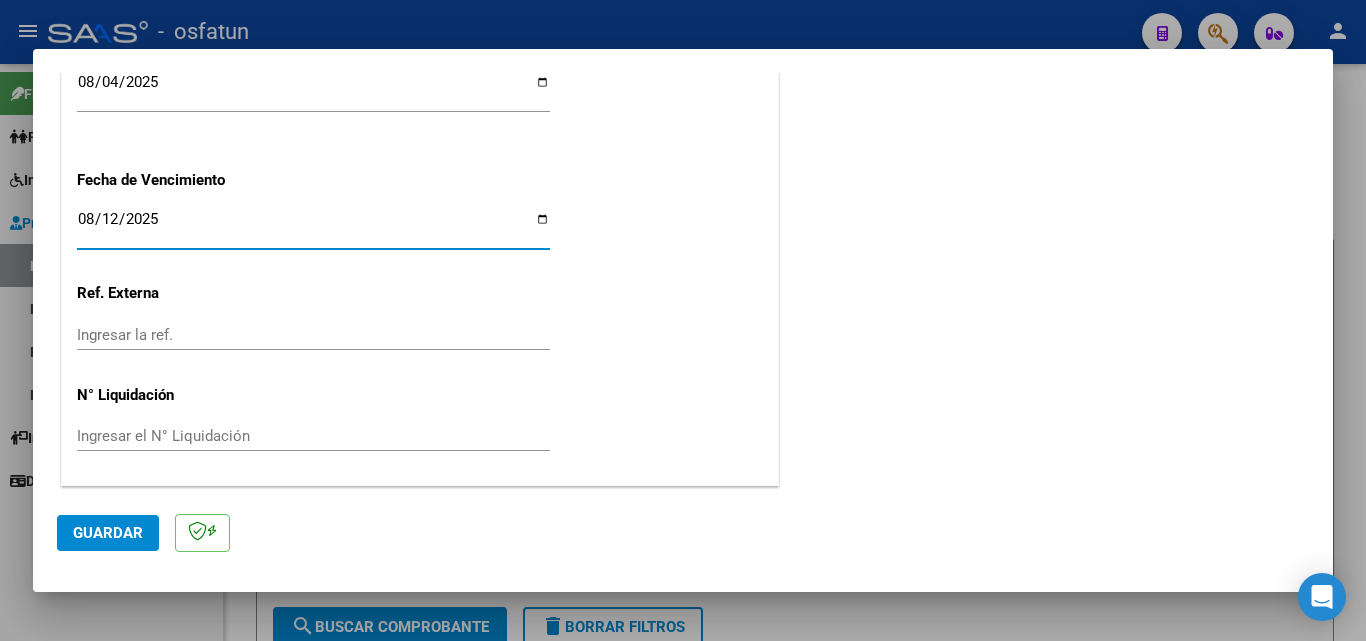 click on "COMENTARIOS Comentarios De la Obra Social: Comentarios de la Obra Social (no visibles para el prestador/gerenciador):" at bounding box center [1046, -487] 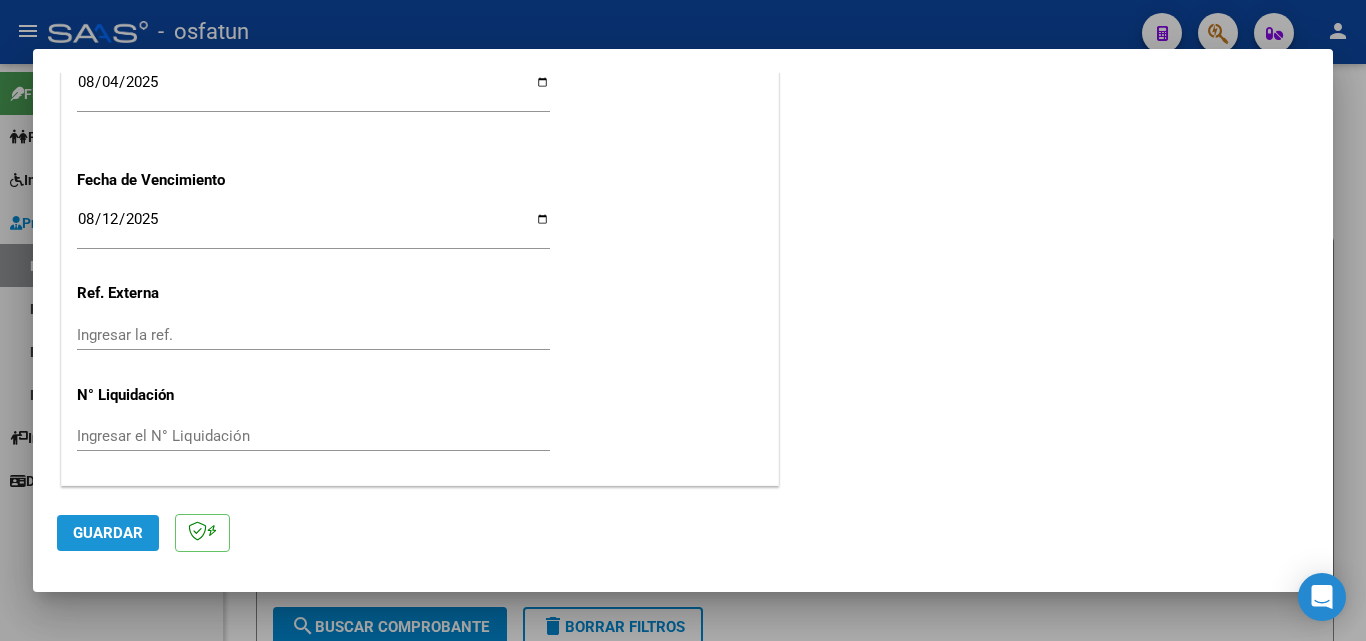 click on "Guardar" 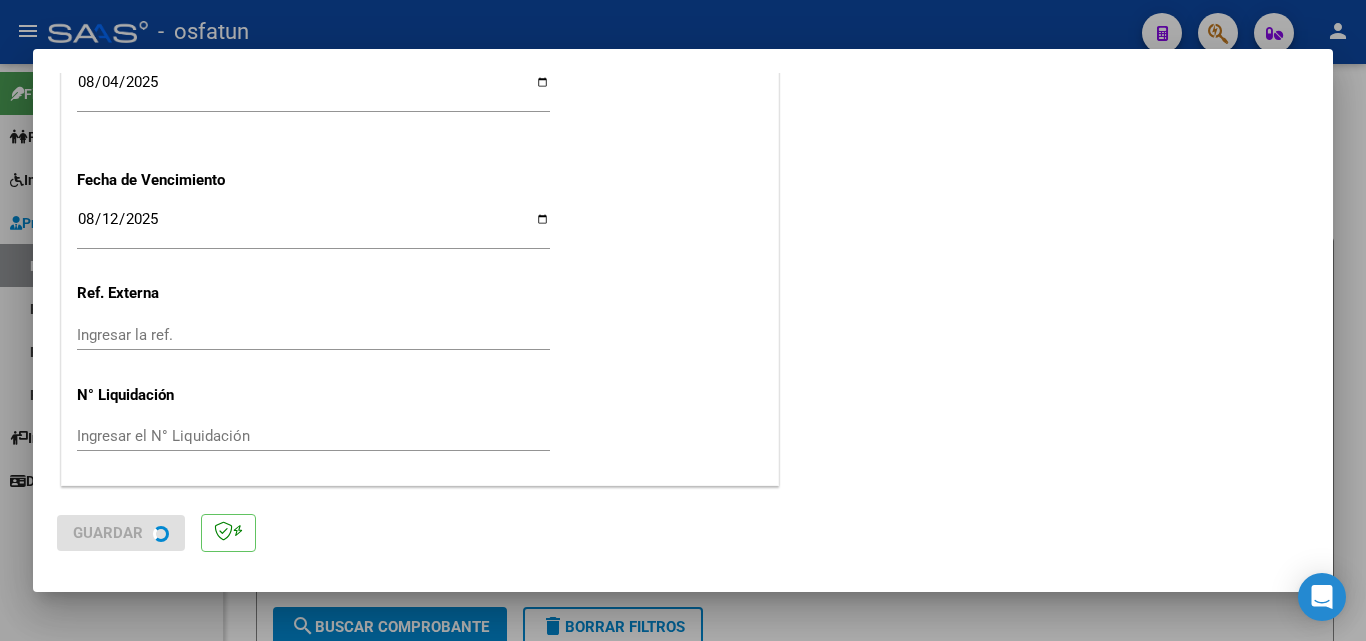 scroll, scrollTop: 0, scrollLeft: 0, axis: both 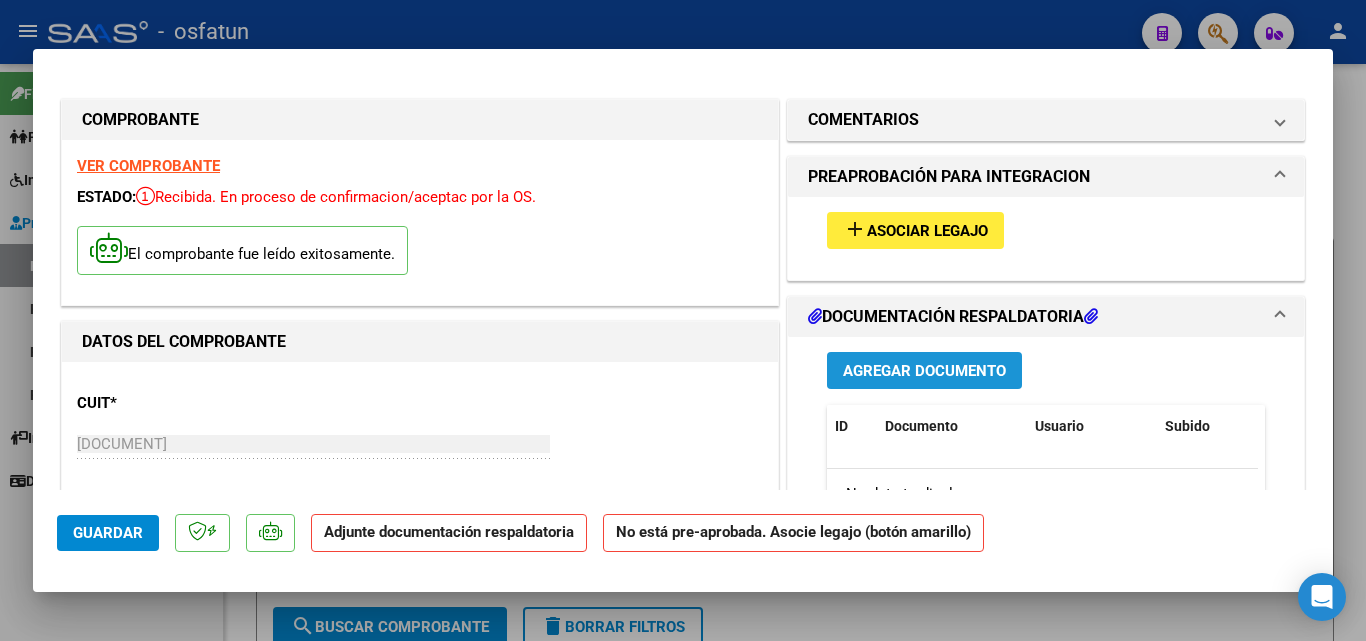 click on "Agregar Documento" at bounding box center [924, 371] 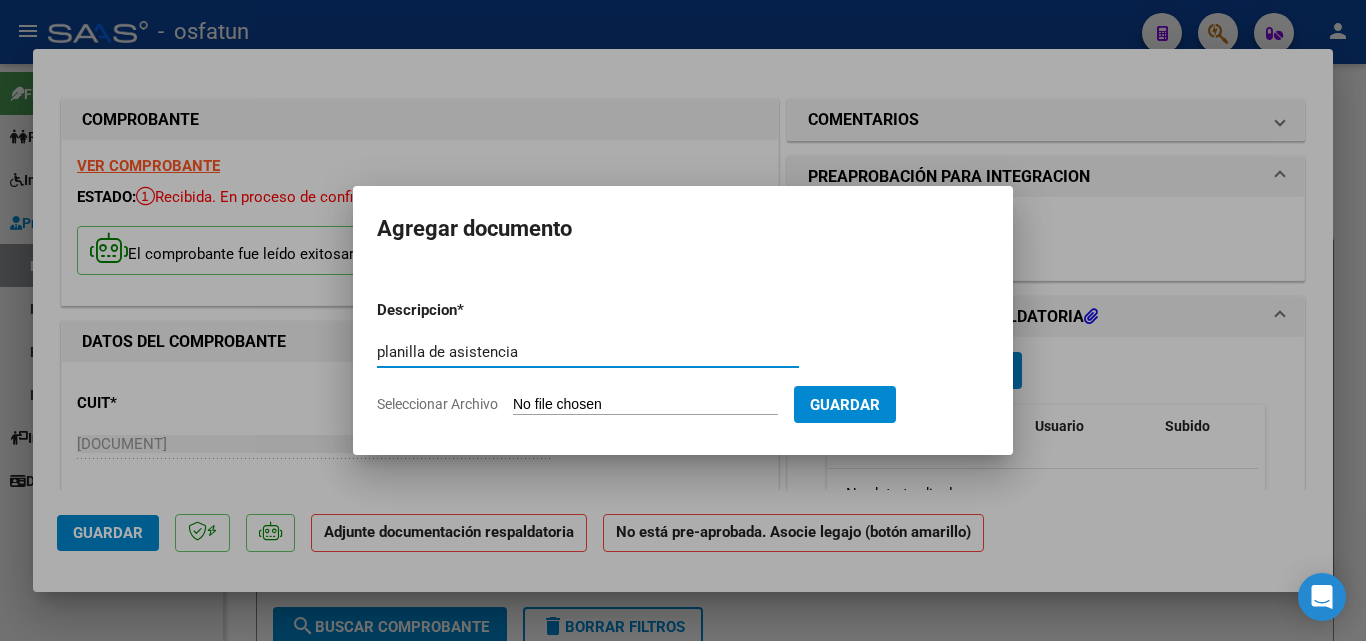 type on "planilla de asistencia" 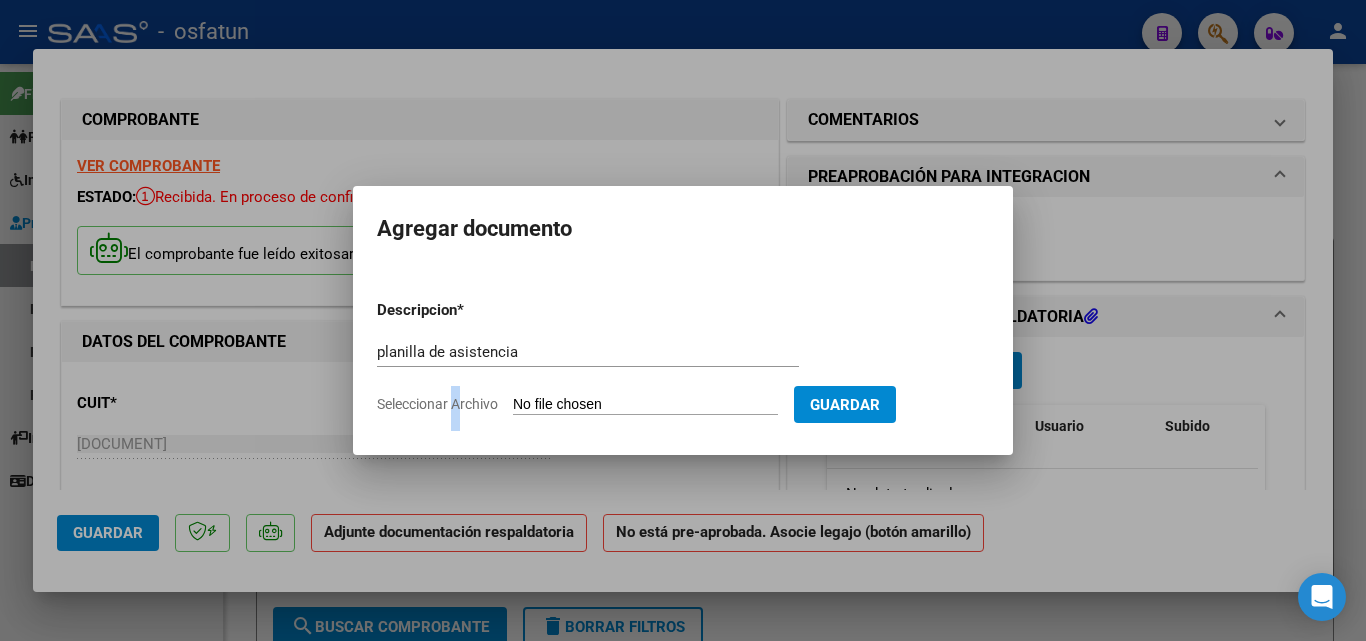 click on "Seleccionar Archivo" 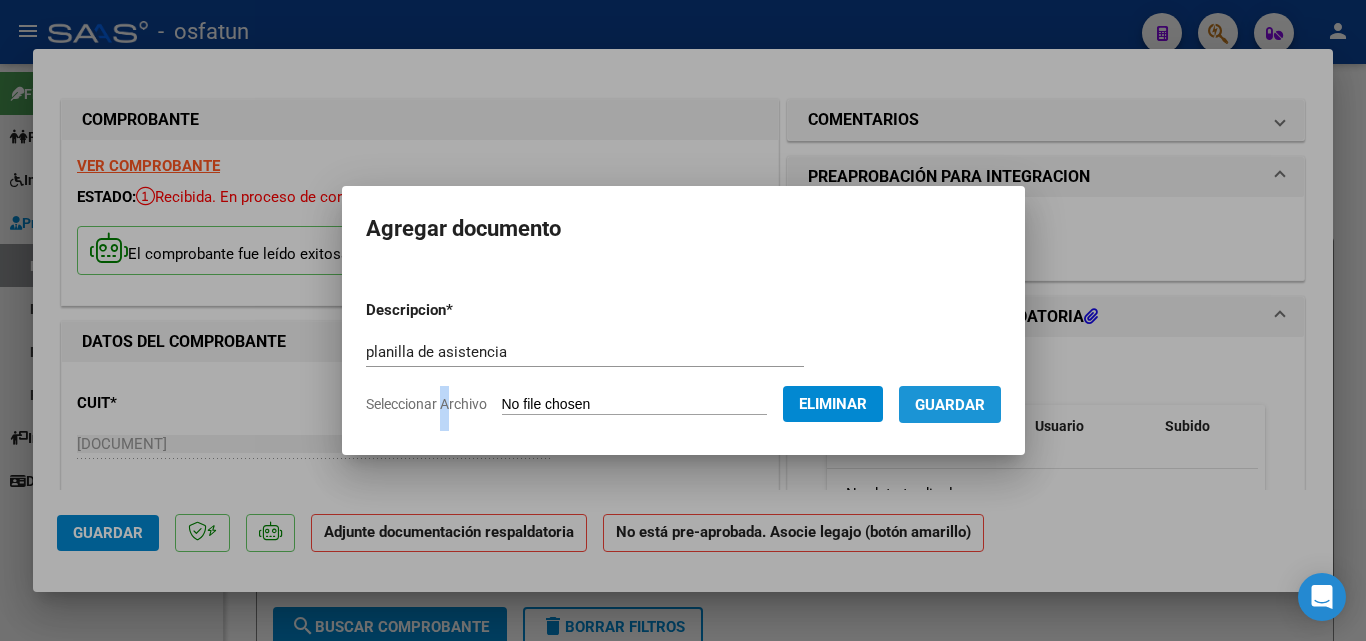 click on "Guardar" at bounding box center (950, 405) 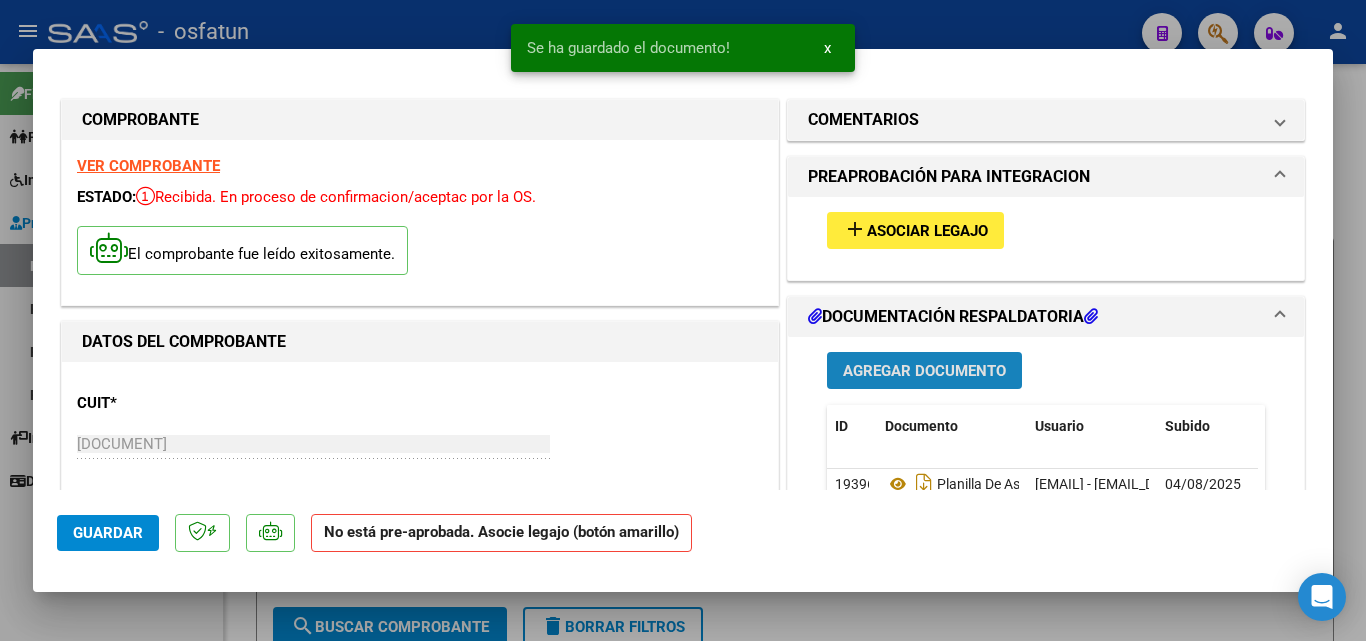 click on "Agregar Documento" at bounding box center (924, 371) 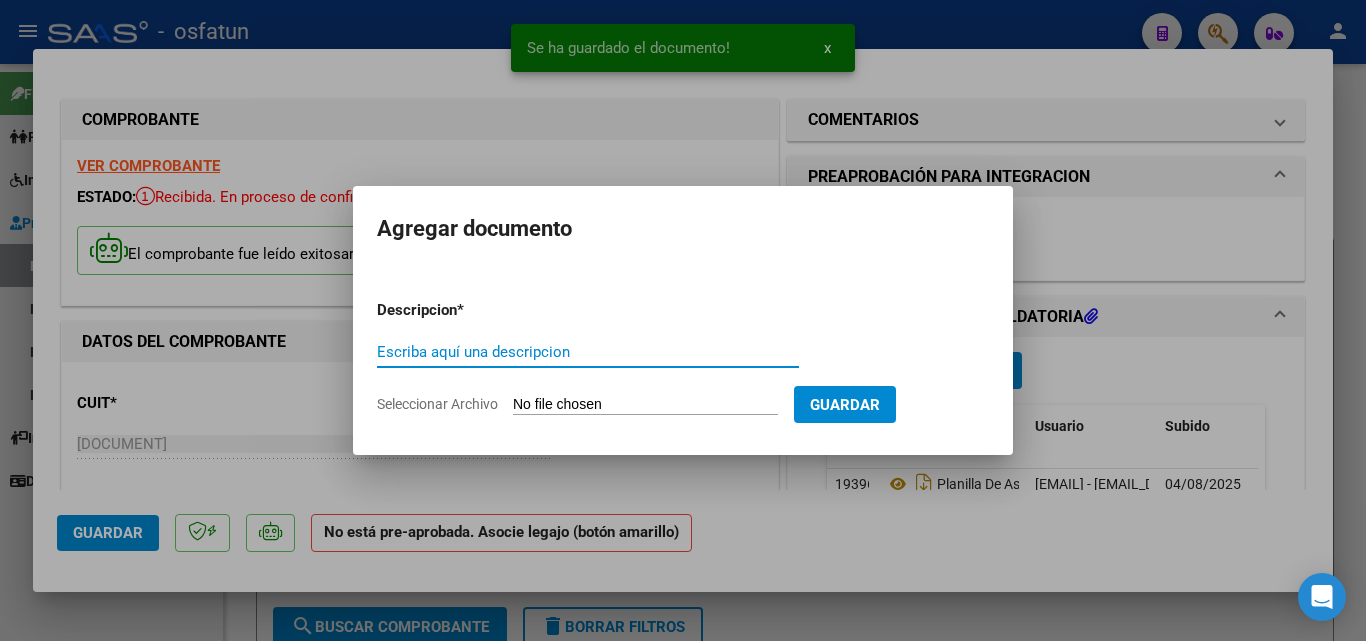 click on "Seleccionar Archivo" 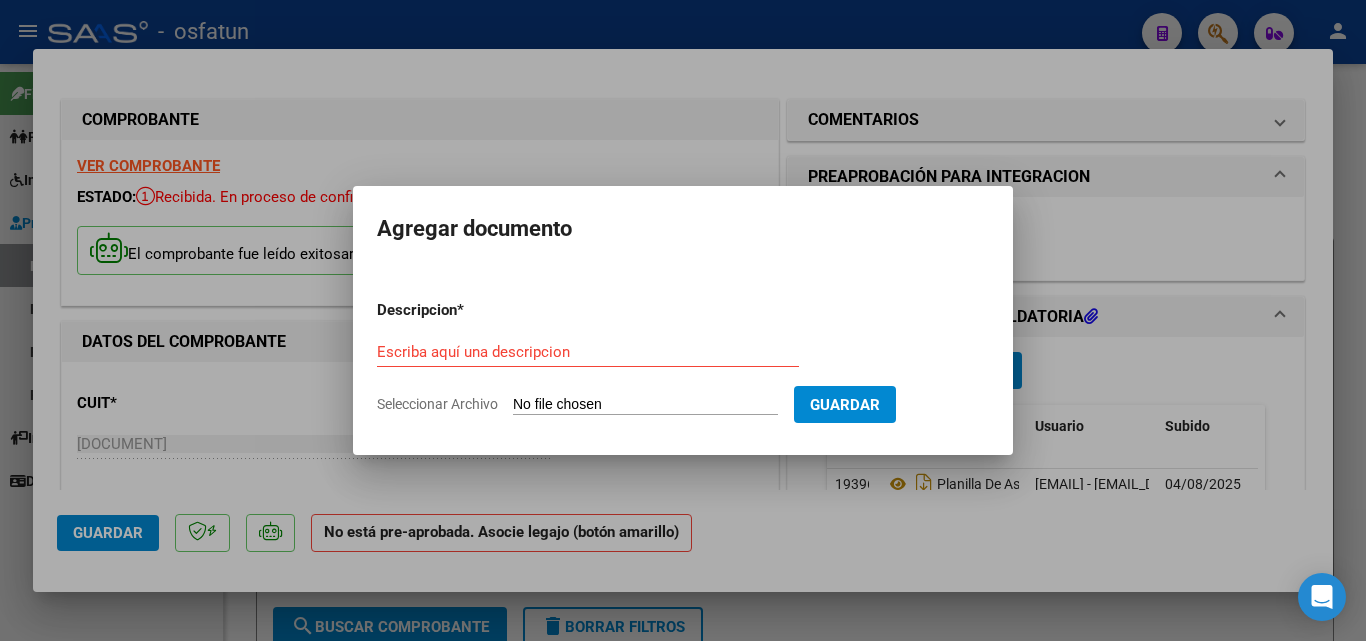 type on "C:\fakepath\Autorizacion 2025.pdf" 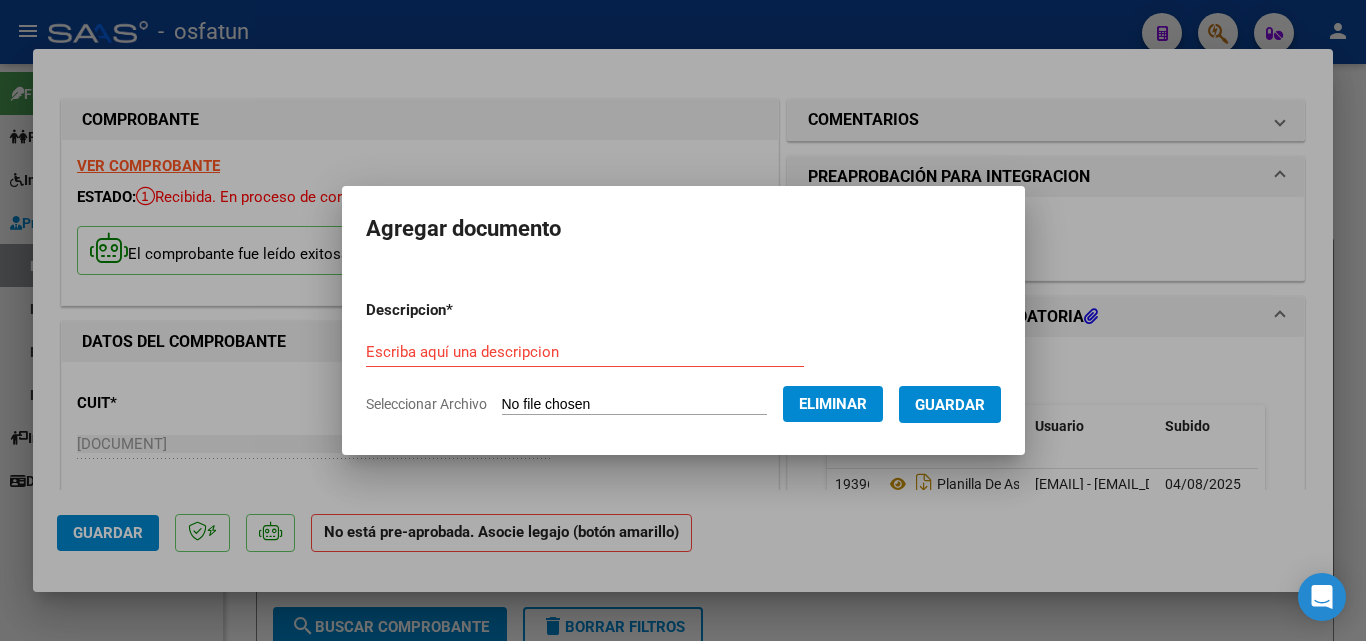 click on "Escriba aquí una descripcion" at bounding box center (585, 352) 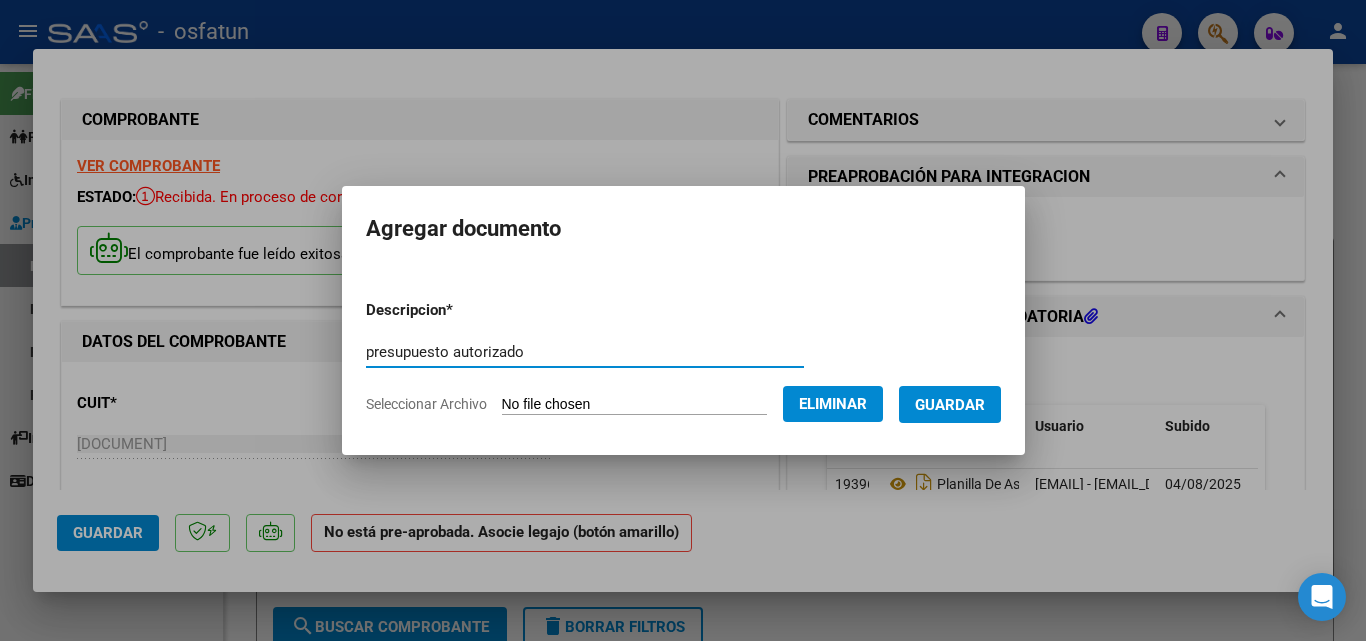 type on "presupuesto autorizado" 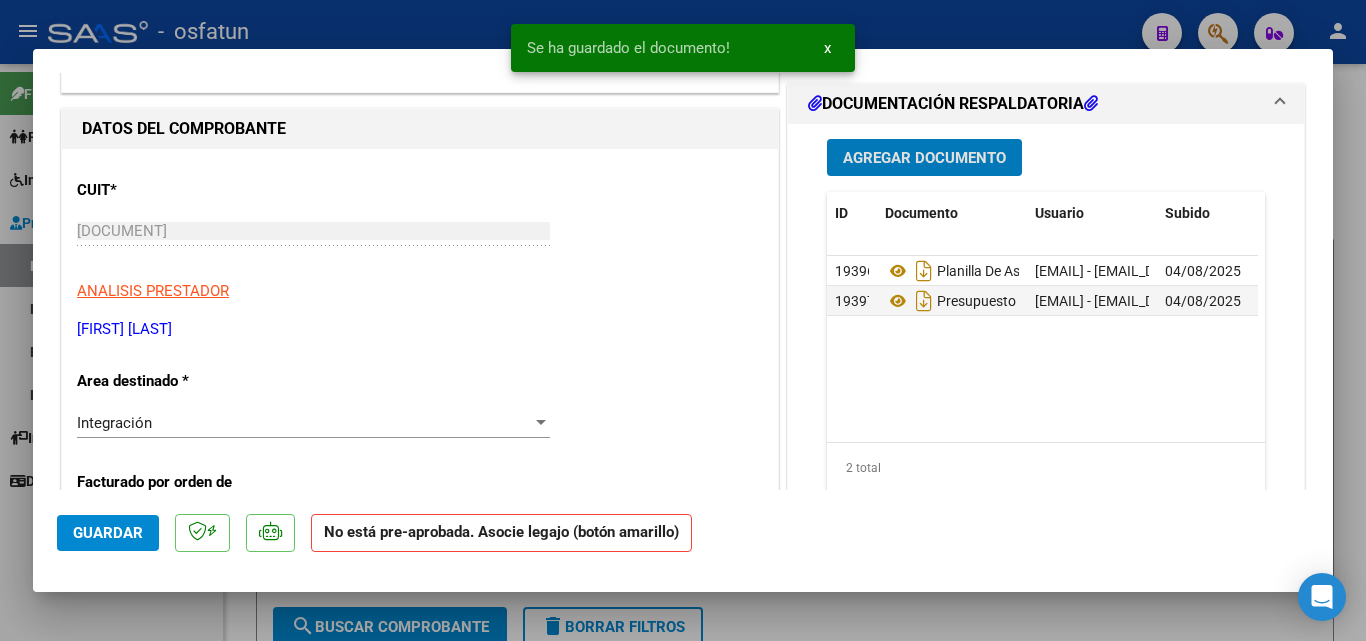 scroll, scrollTop: 0, scrollLeft: 0, axis: both 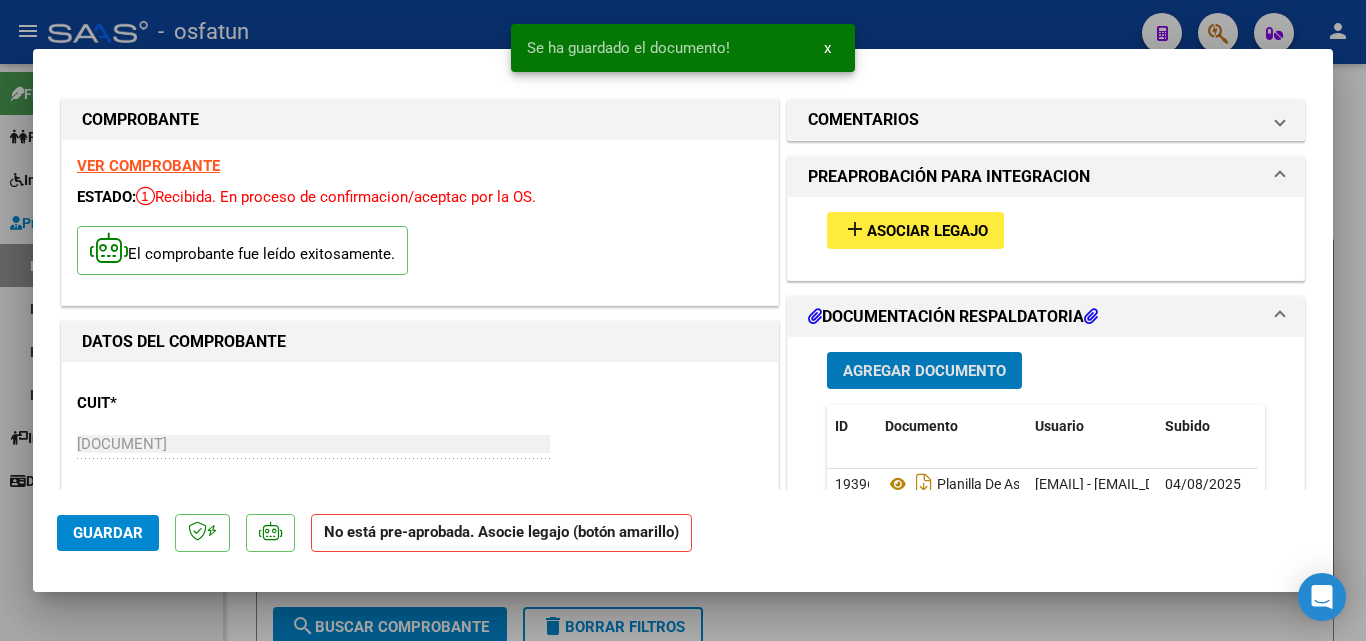 click on "Asociar Legajo" at bounding box center [927, 231] 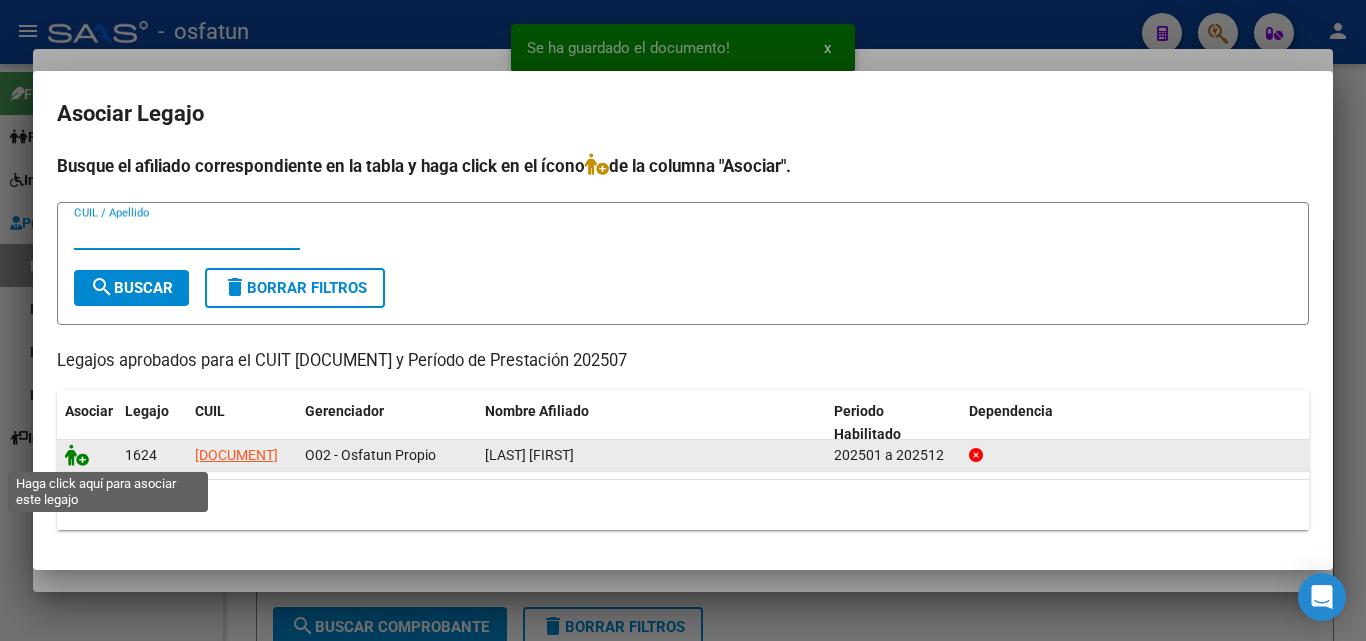 click 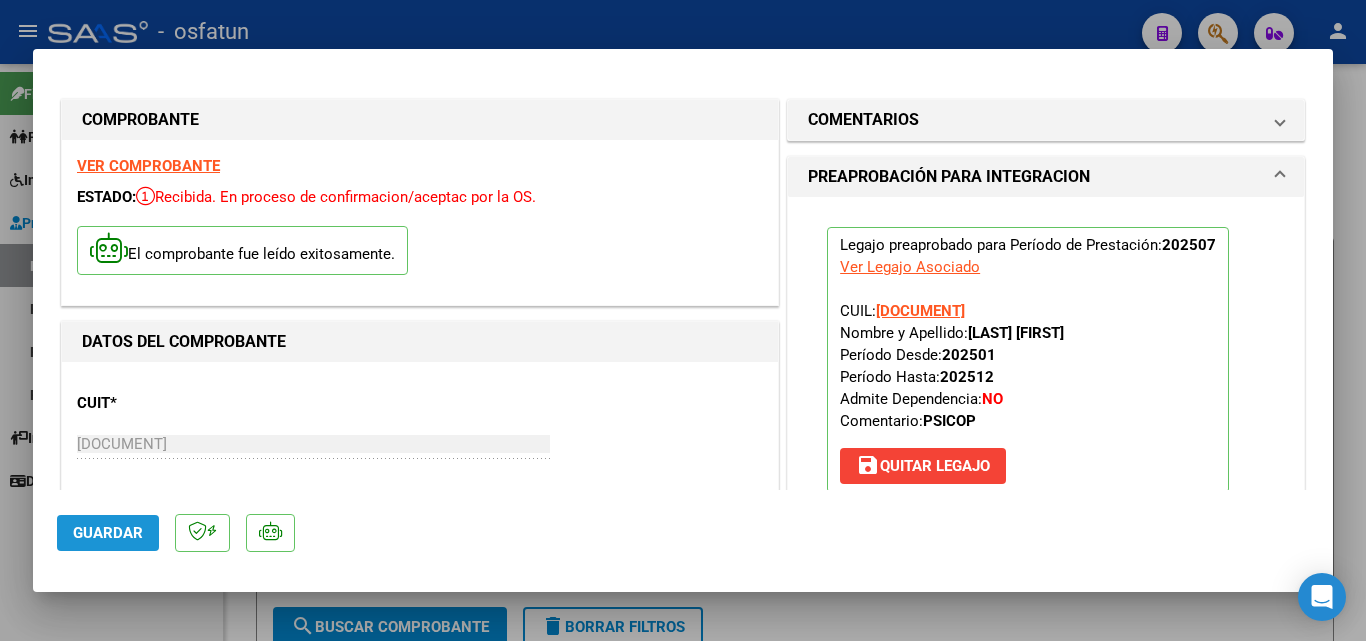 click on "Guardar" 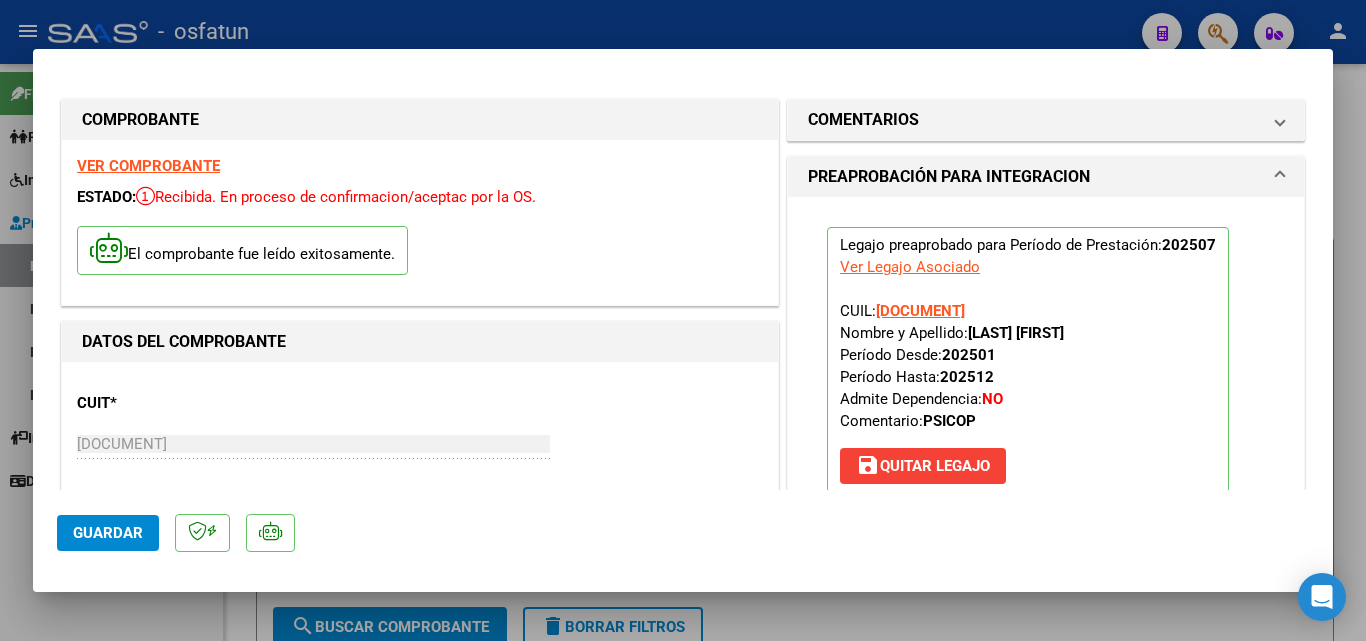 click on "Guardar" 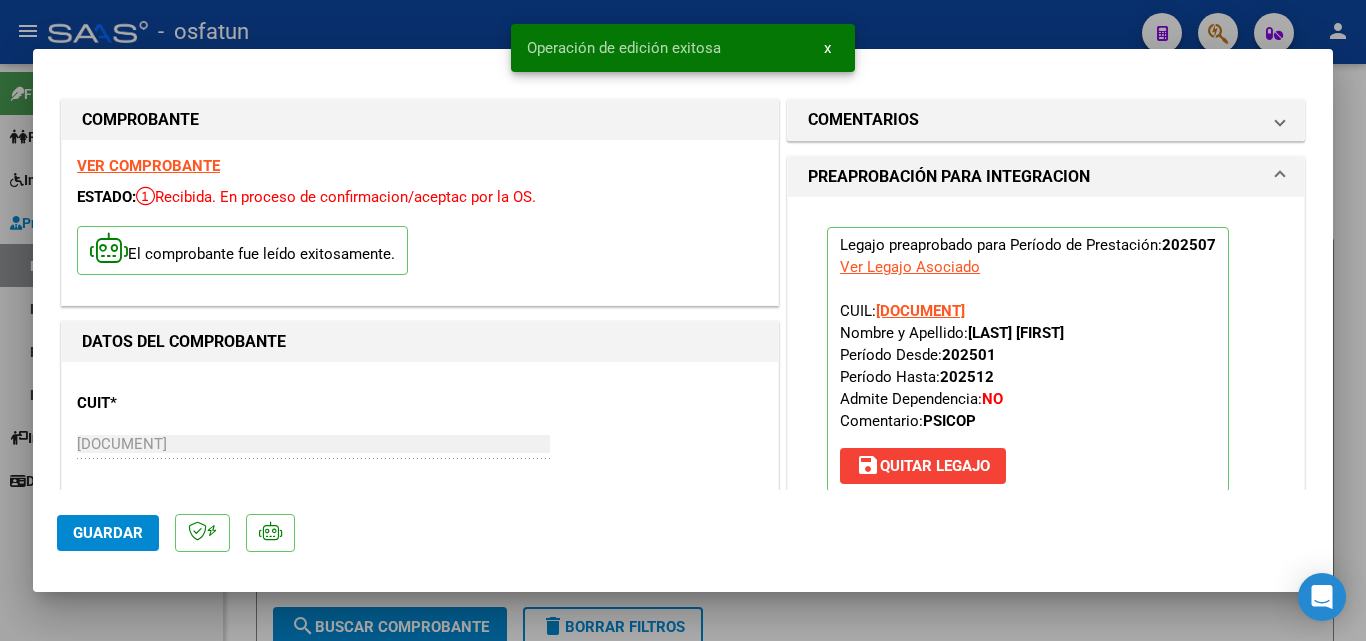 click at bounding box center [683, 320] 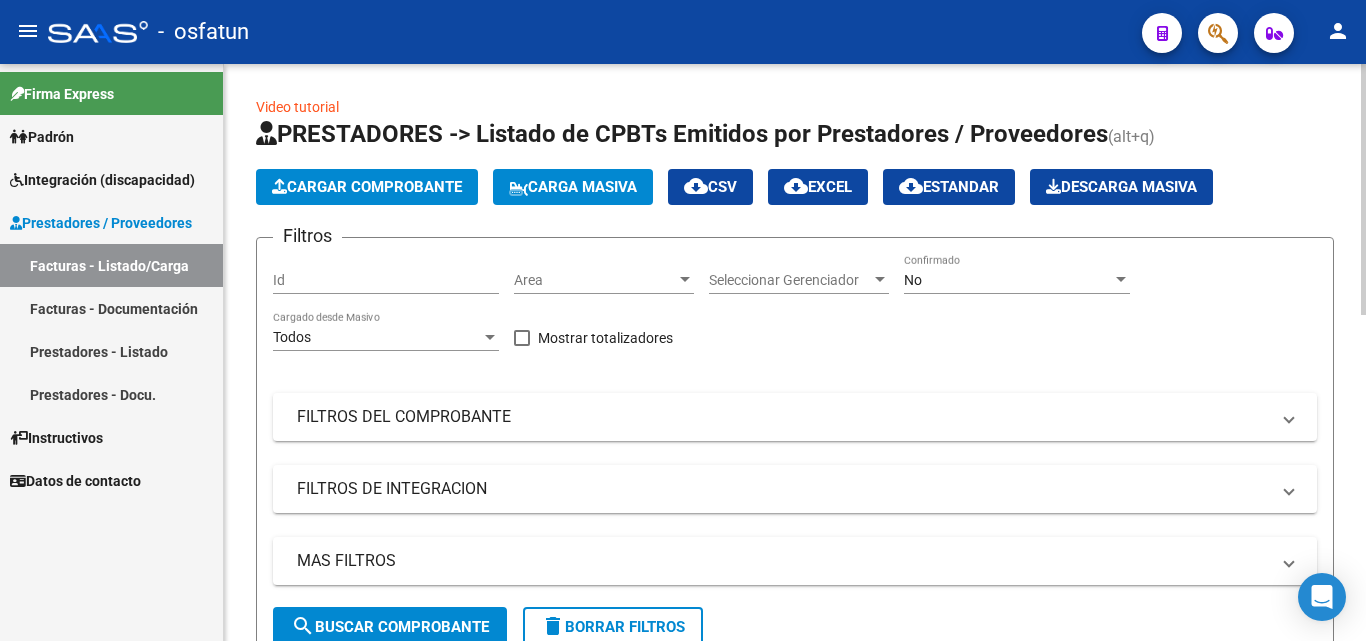 click on "Cargar Comprobante" 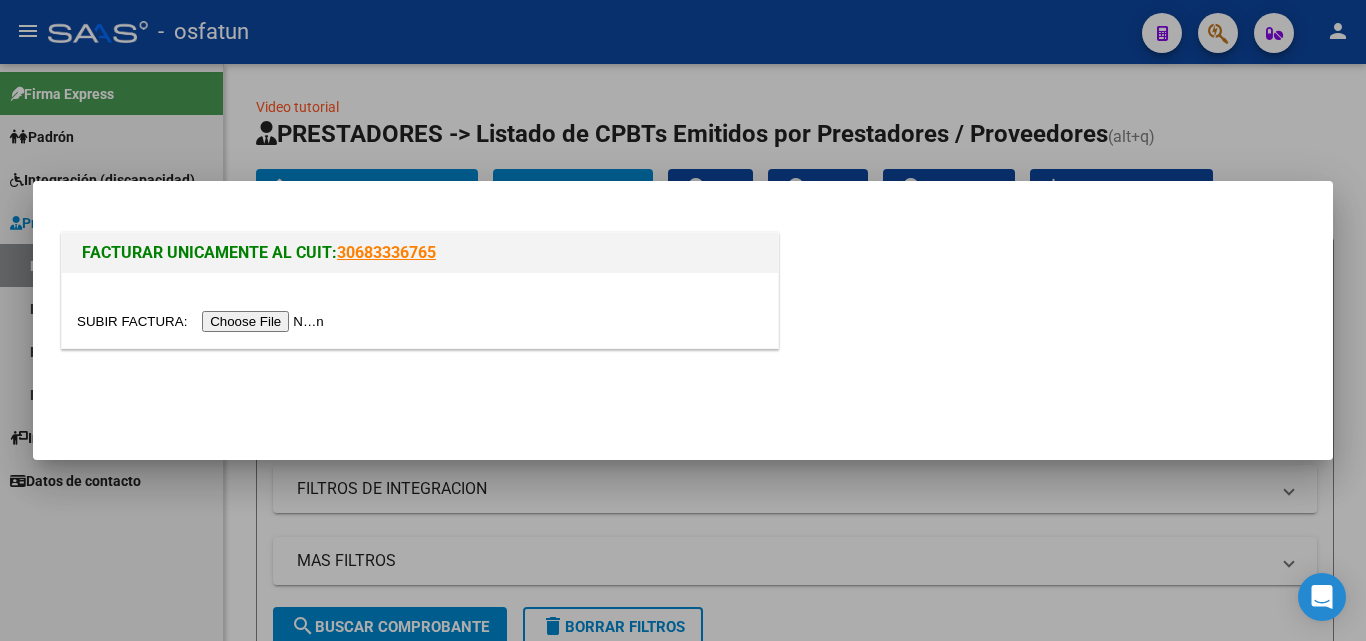 click at bounding box center [203, 321] 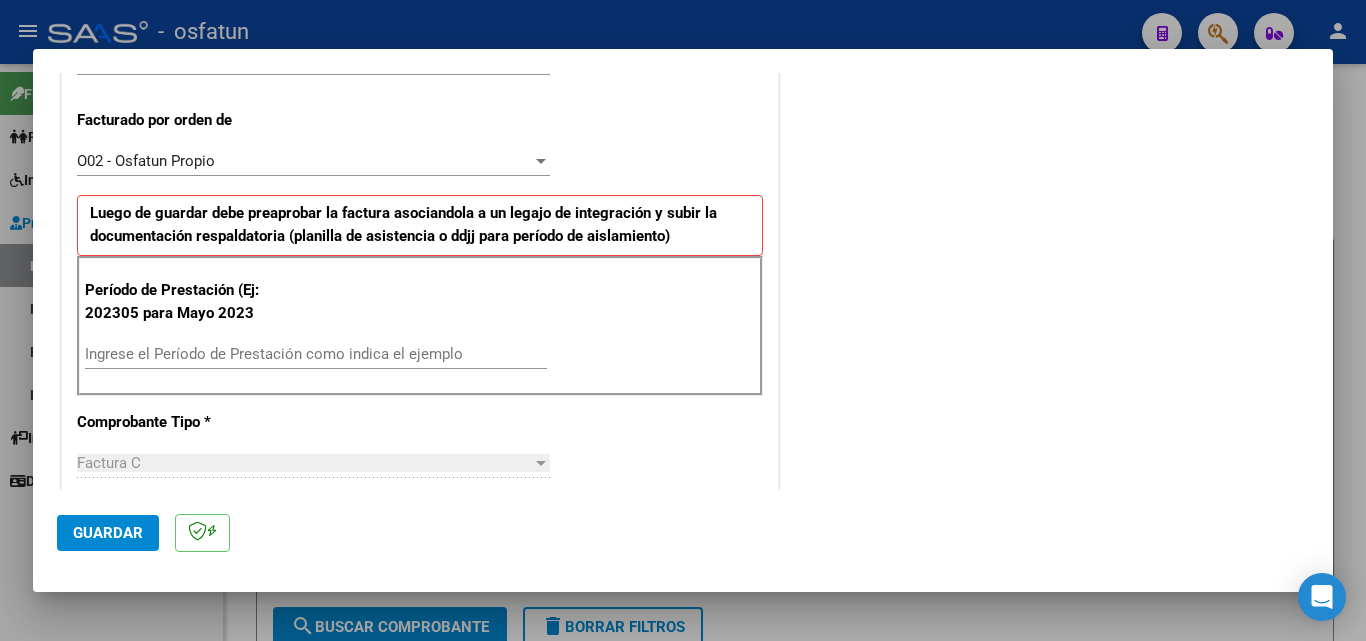 scroll, scrollTop: 600, scrollLeft: 0, axis: vertical 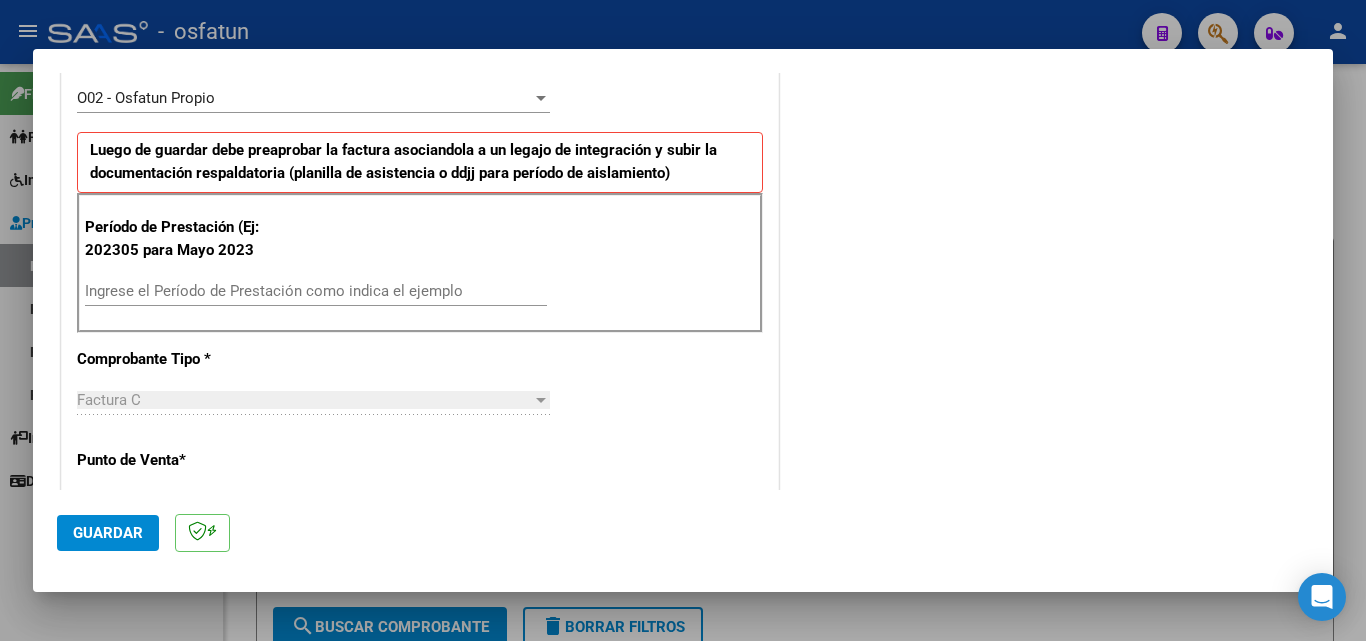 click on "Ingrese el Período de Prestación como indica el ejemplo" at bounding box center (316, 291) 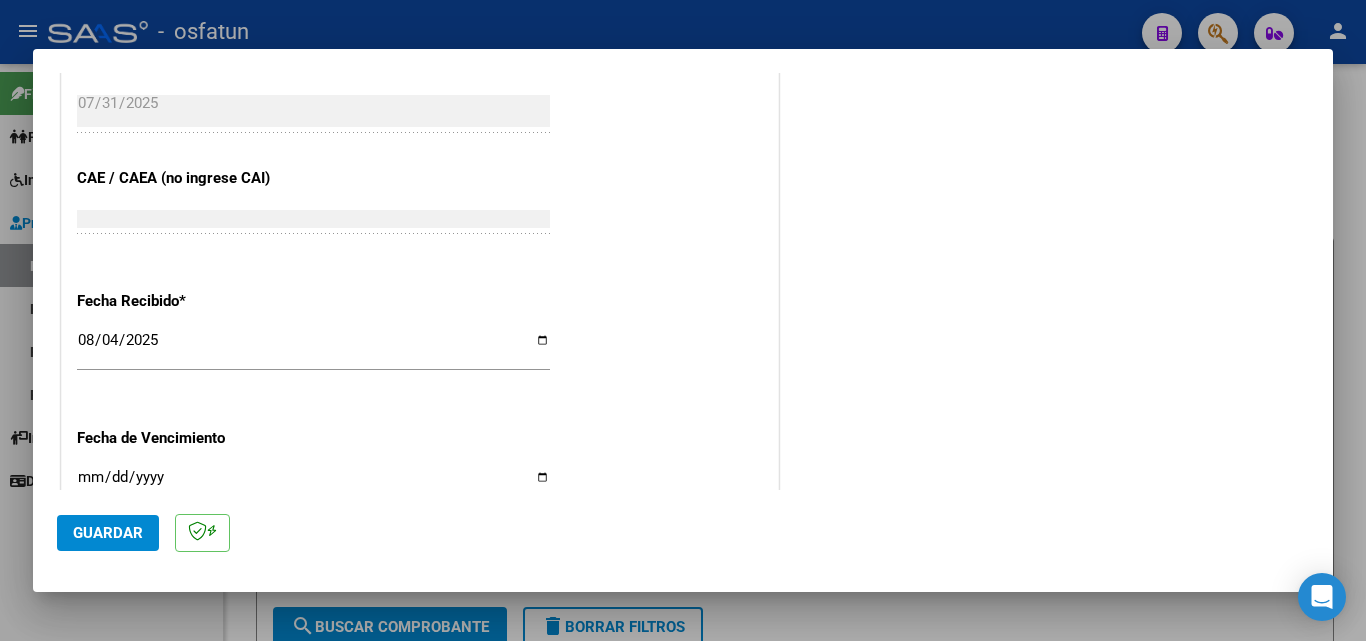 scroll, scrollTop: 1558, scrollLeft: 0, axis: vertical 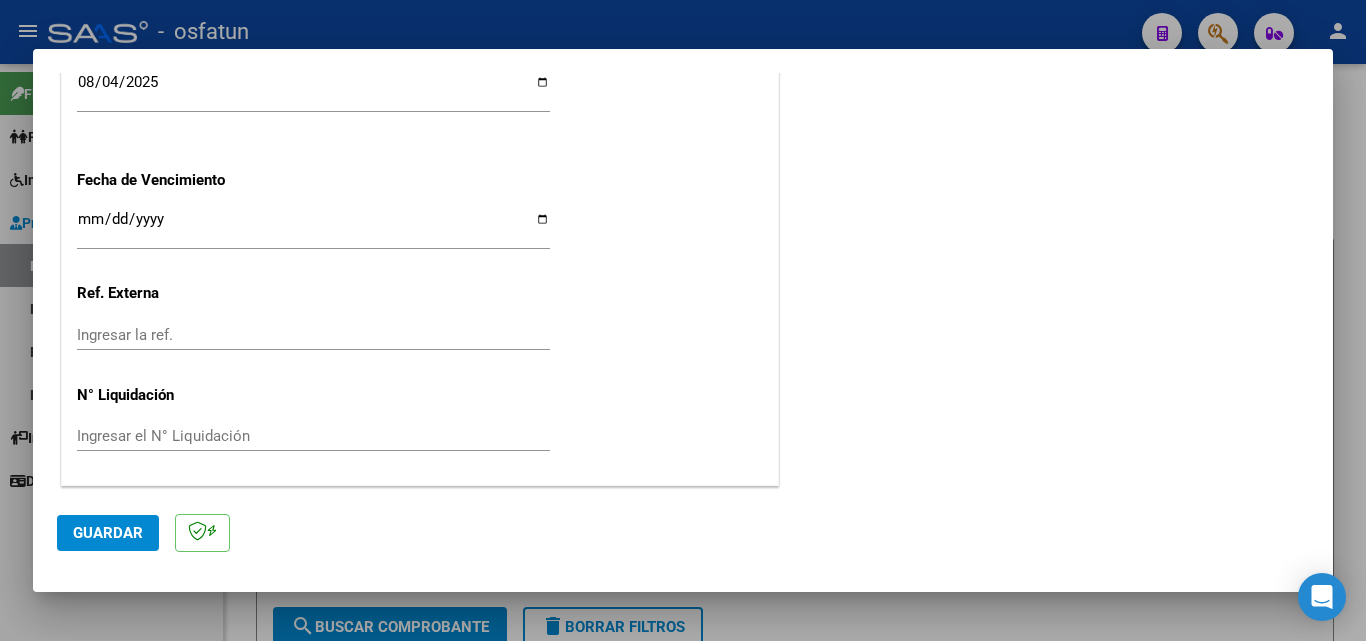 type on "202507" 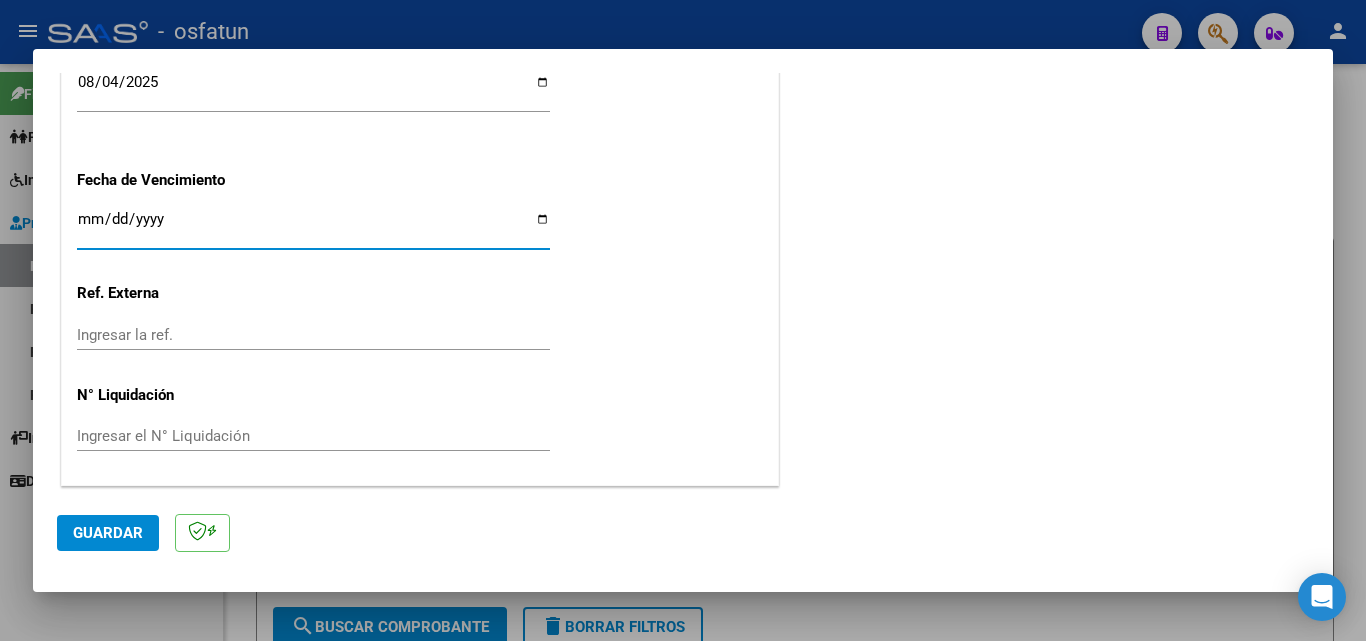 click on "Ingresar la fecha" at bounding box center [313, 227] 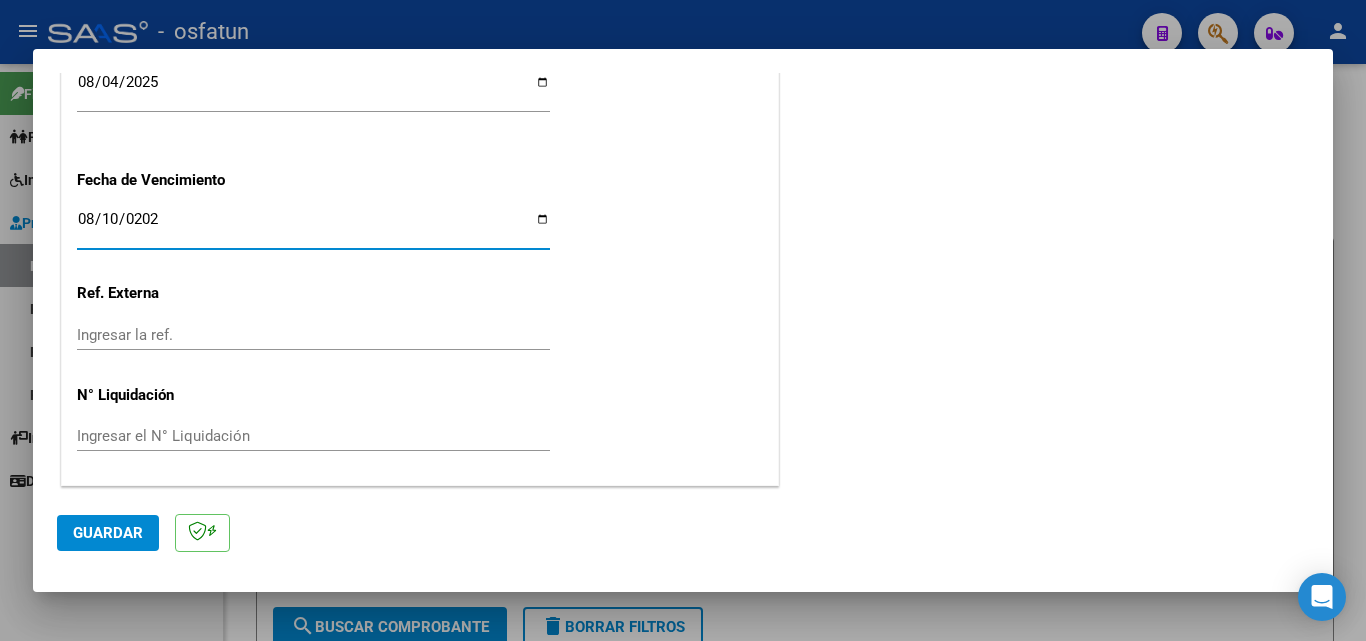 type on "2025-08-10" 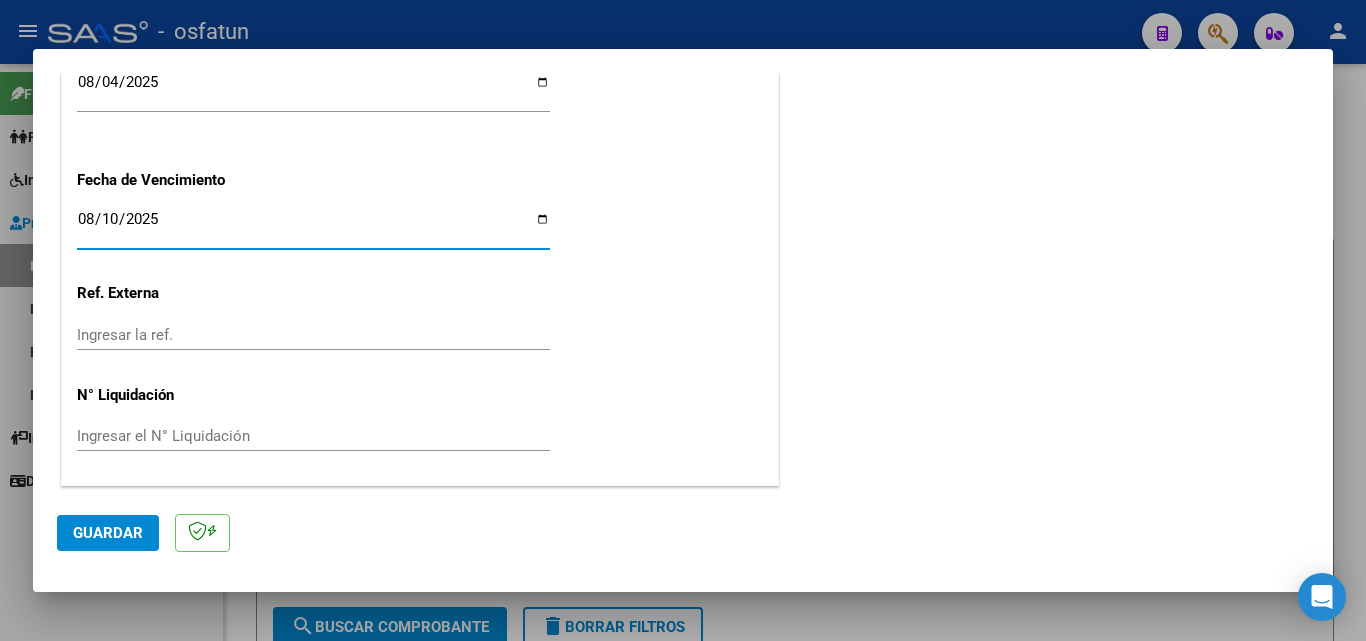 click on "CUIT  *   [DOCUMENT] Ingresar CUIT  ANALISIS PRESTADOR  [FIRST] [LAST]  ARCA Padrón  Area destinado * Integración Seleccionar Area  Facturado por orden de  O02 - Osfatun Propio Seleccionar Gerenciador Luego de guardar debe preaprobar la factura asociandola a un legajo de integración y subir la documentación respaldatoria (planilla de asistencia o ddjj para período de aislamiento)  Período de Prestación (Ej: 202305 para Mayo 2023    202507 Ingrese el Período de Prestación como indica el ejemplo   Comprobante Tipo * Factura C Seleccionar Tipo Punto de Venta  *   2 Ingresar el Nro.  Número  *   606 Ingresar el Nro.  Monto  *   $ 98.964,88 Ingresar el monto  Fecha del Cpbt.  *   2025-07-31 Ingresar la fecha  CAE / CAEA (no ingrese CAI)    [CAE] Ingresar el CAE o CAEA (no ingrese CAI)  Fecha Recibido  *   2025-08-04 Ingresar la fecha  Fecha de Vencimiento    2025-08-10 Ingresar la fecha  Ref. Externa    Ingresar la ref.  N° Liquidación    Ingresar el N° Liquidación" at bounding box center [420, -375] 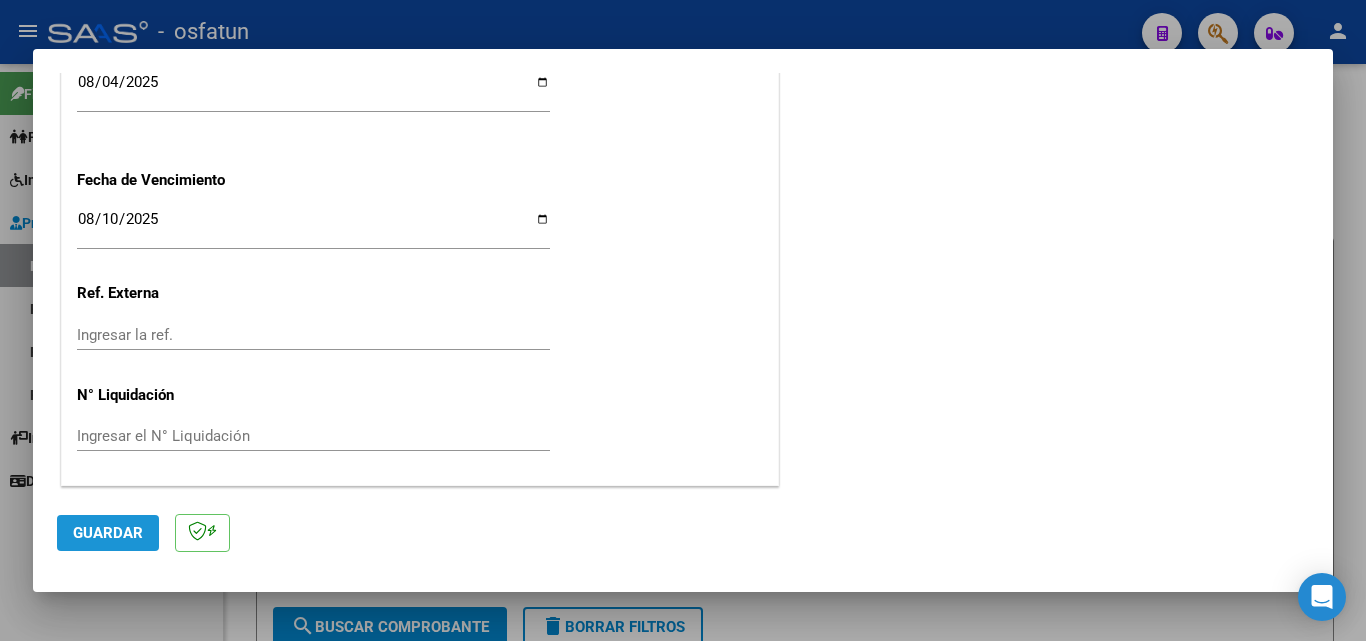 click on "Guardar" 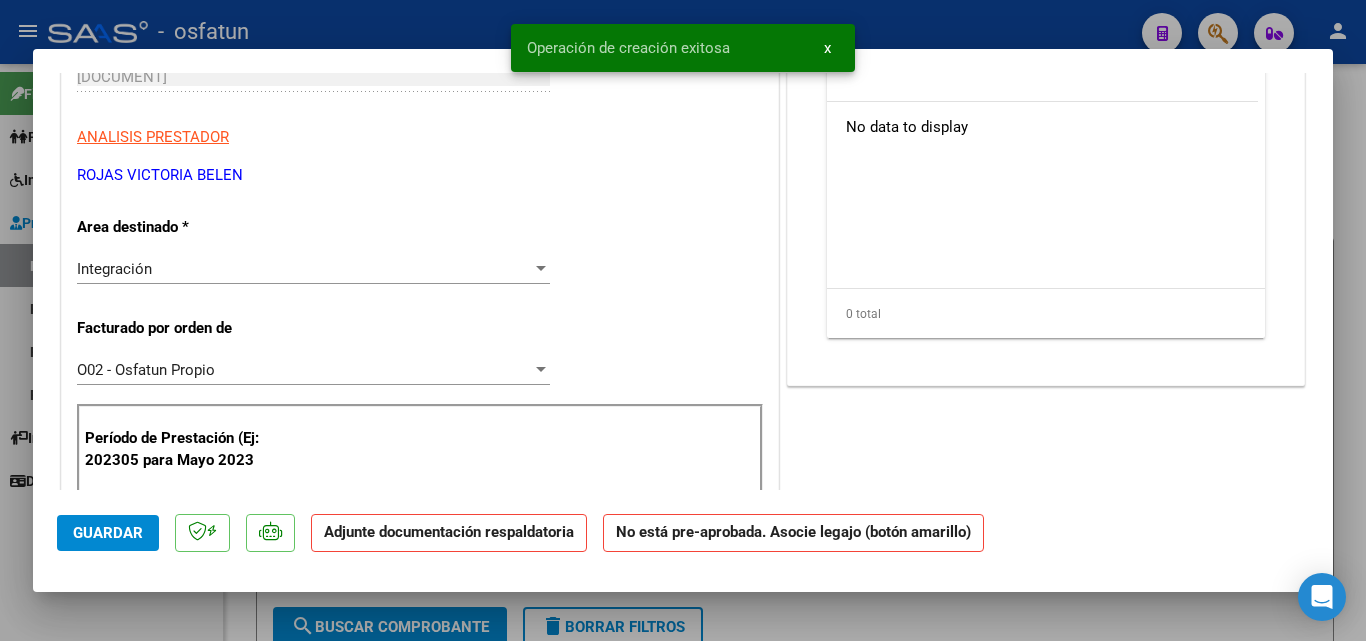 scroll, scrollTop: 136, scrollLeft: 0, axis: vertical 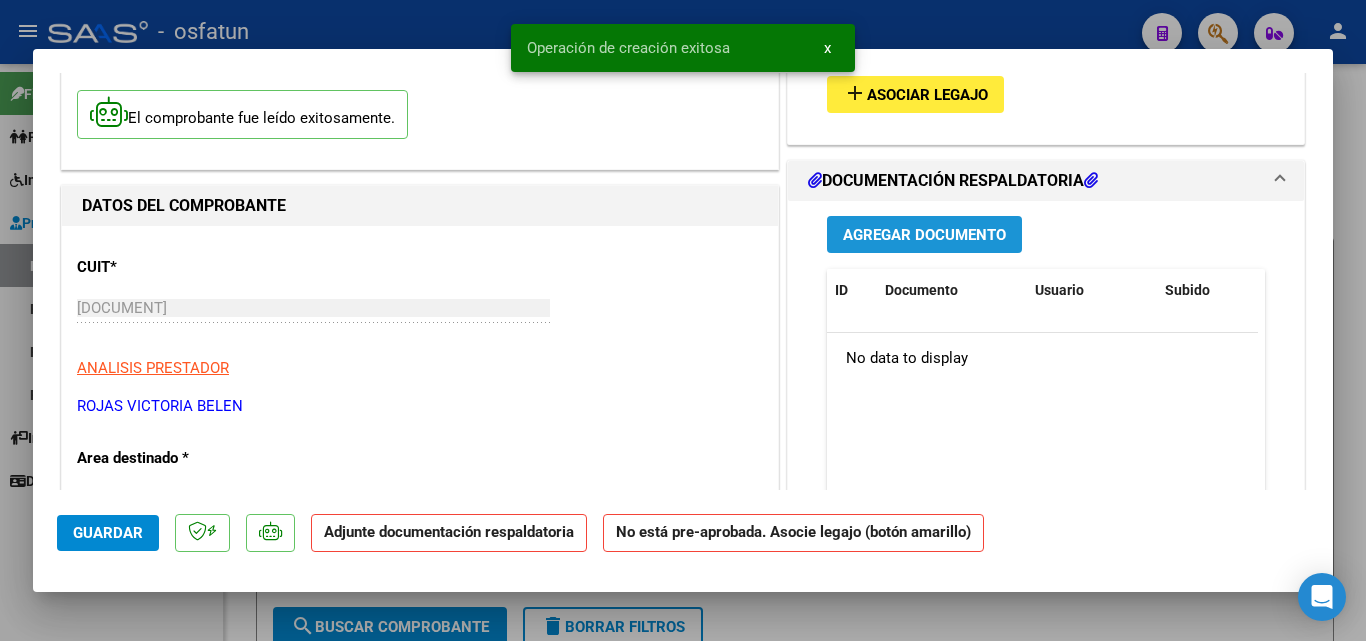 click on "Agregar Documento" at bounding box center (924, 235) 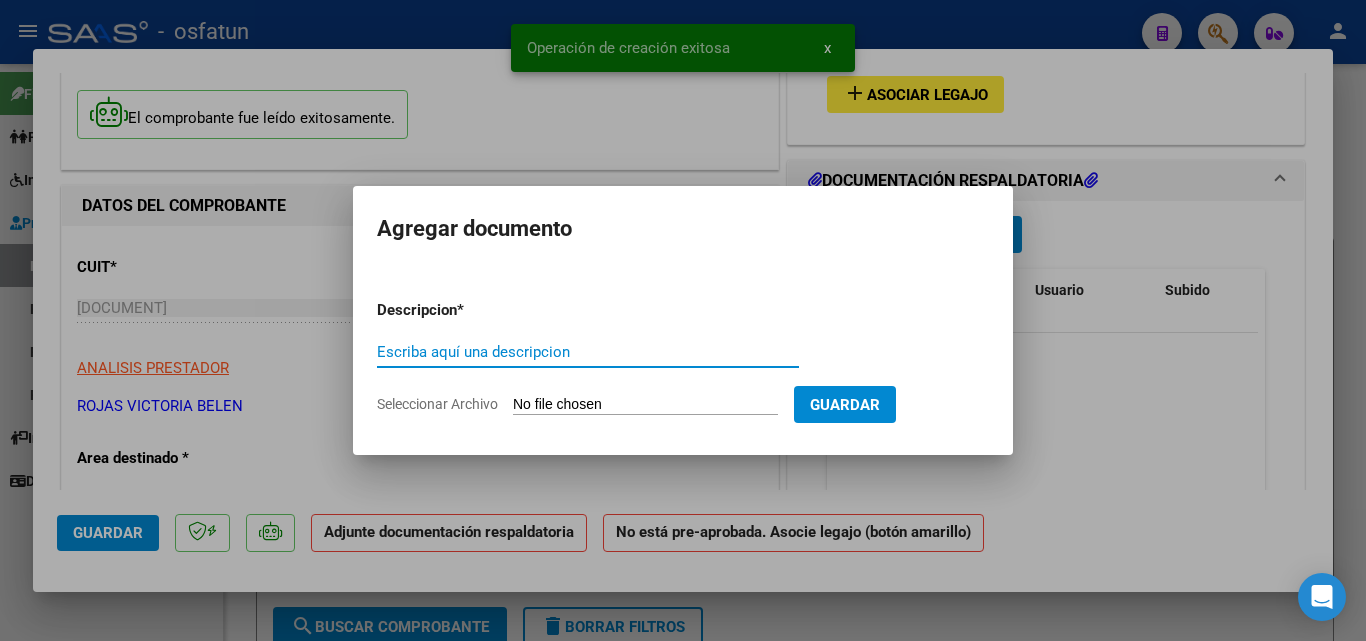 click on "Seleccionar Archivo" 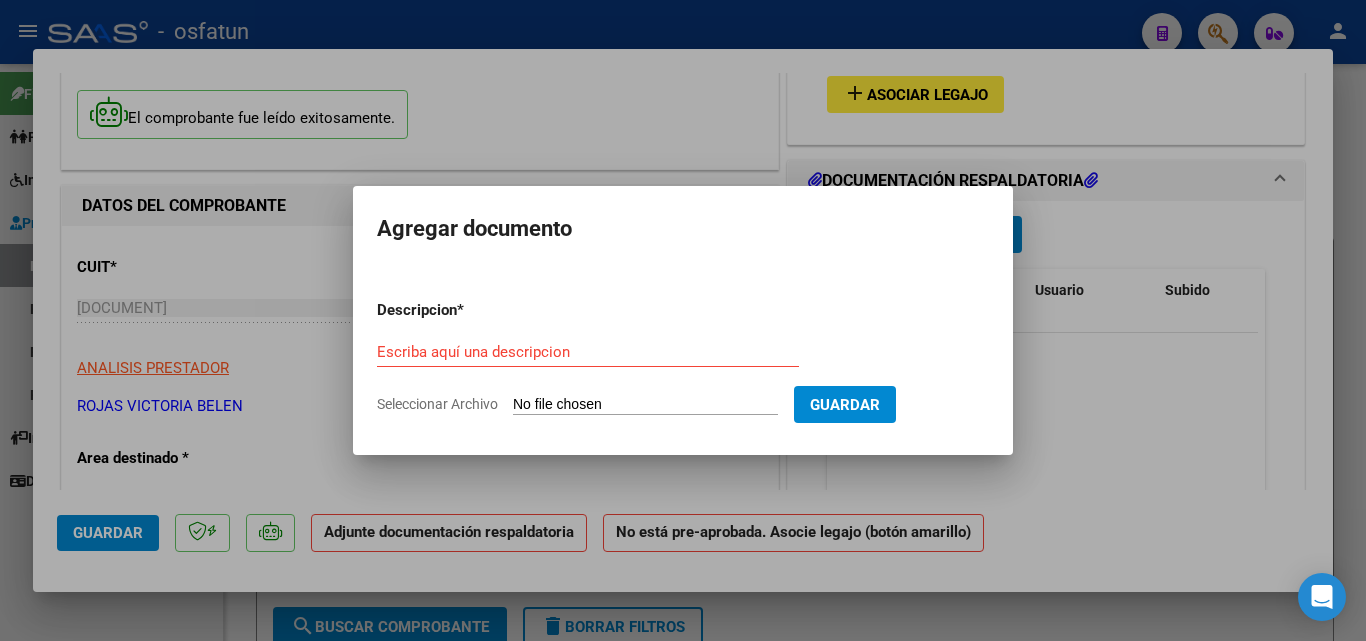 type on "C:\fakepath\planilla asistencia [FIRST] [LAST] [MONTH] [YEAR] [PROFESSION] [NAME].pdf" 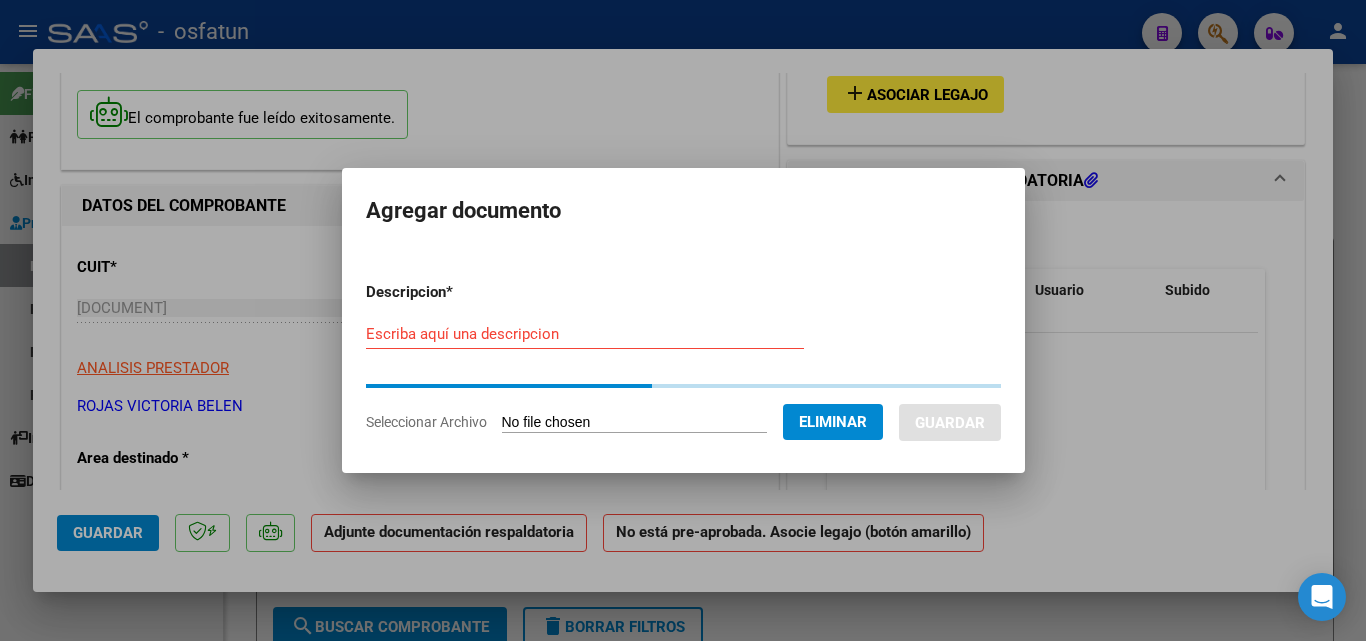 click on "Escriba aquí una descripcion" at bounding box center (585, 334) 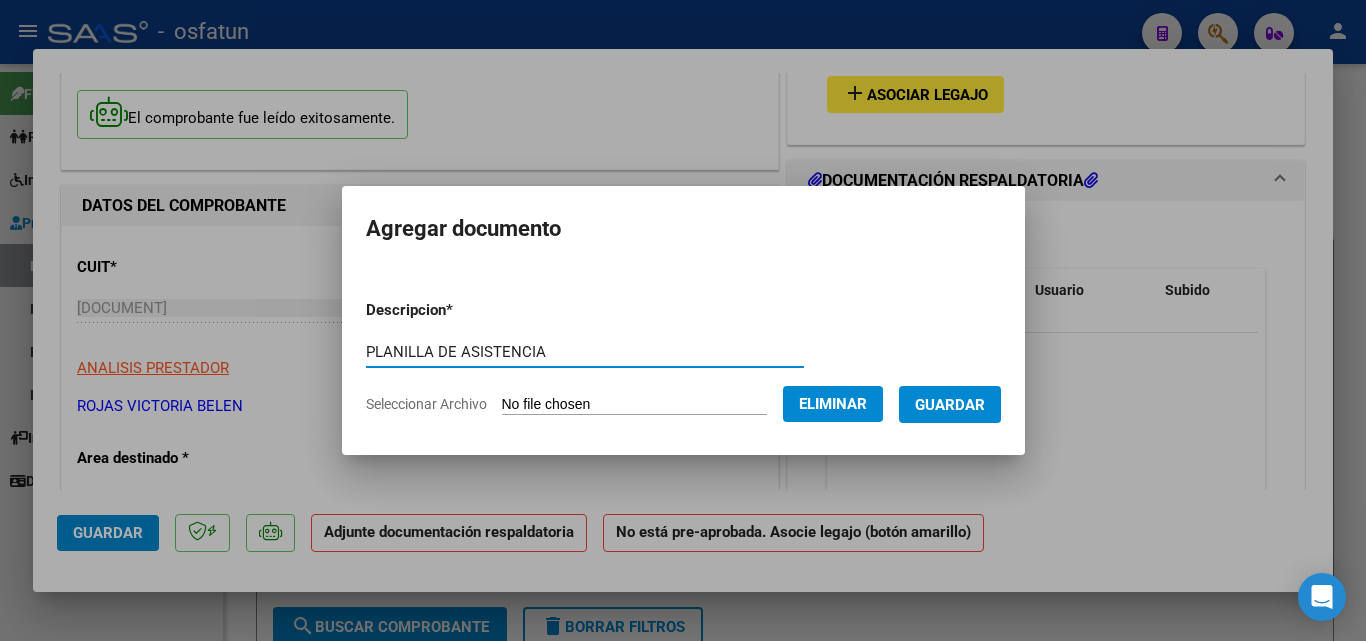 type on "PLANILLA DE ASISTENCIA" 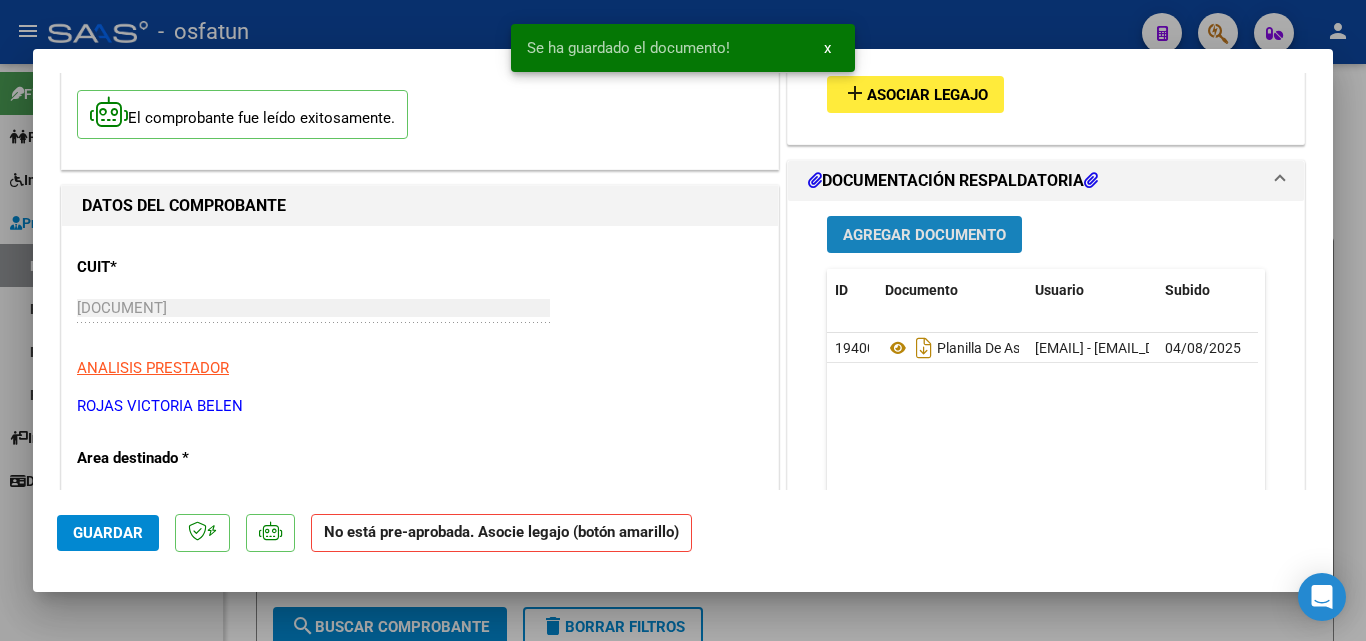 click on "Agregar Documento" at bounding box center (924, 235) 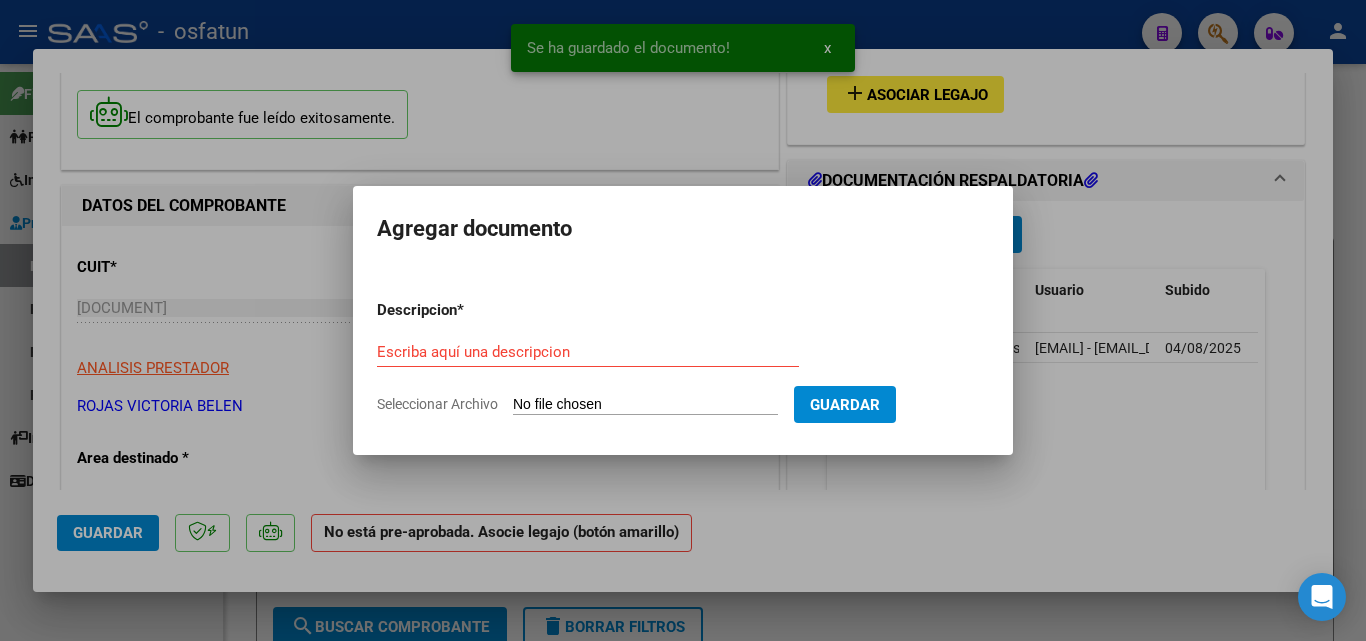 click on "Seleccionar Archivo" 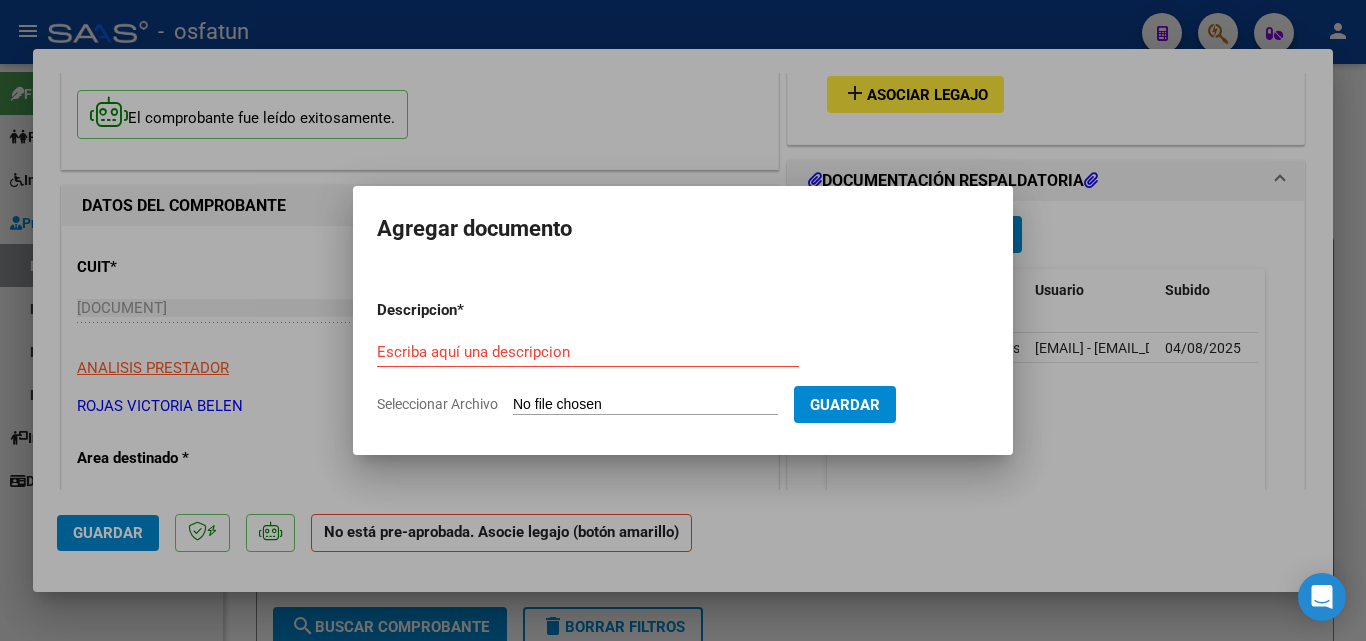type on "C:\fakepath\autorizacion prestacion [PROFESSION] [FIRST] [LAST] [NAME].pdf" 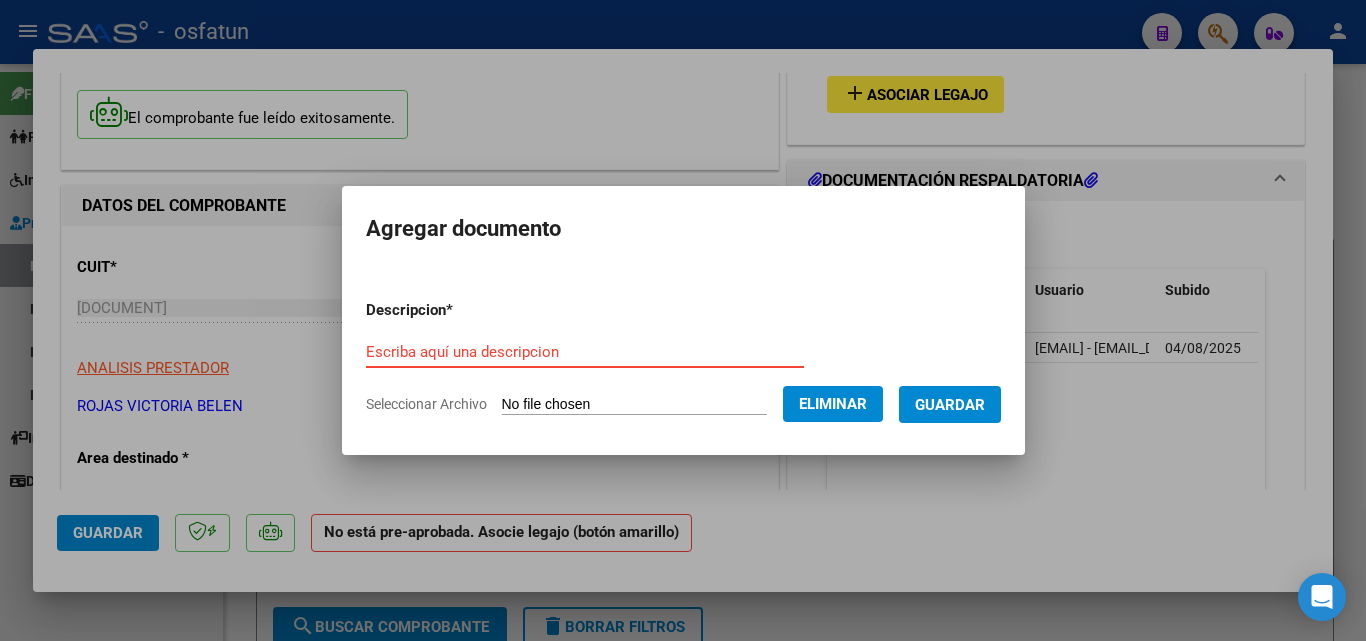 click on "Escriba aquí una descripcion" at bounding box center (585, 352) 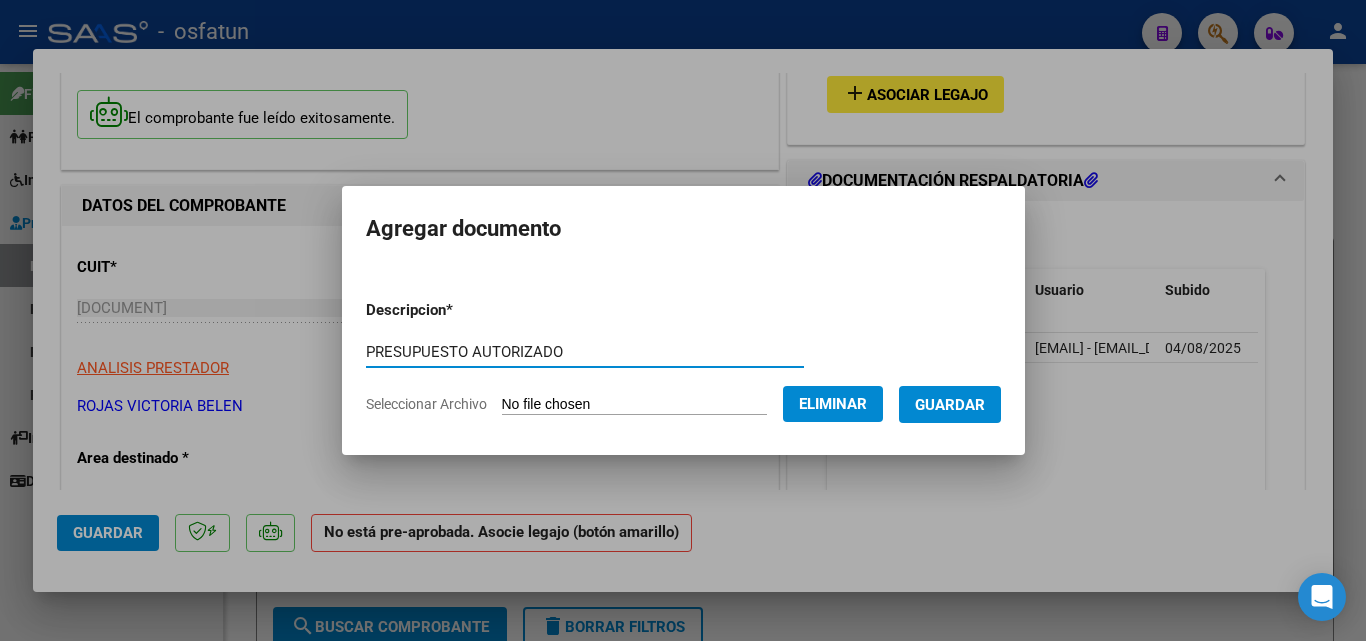 type on "PRESUPUESTO AUTORIZADO" 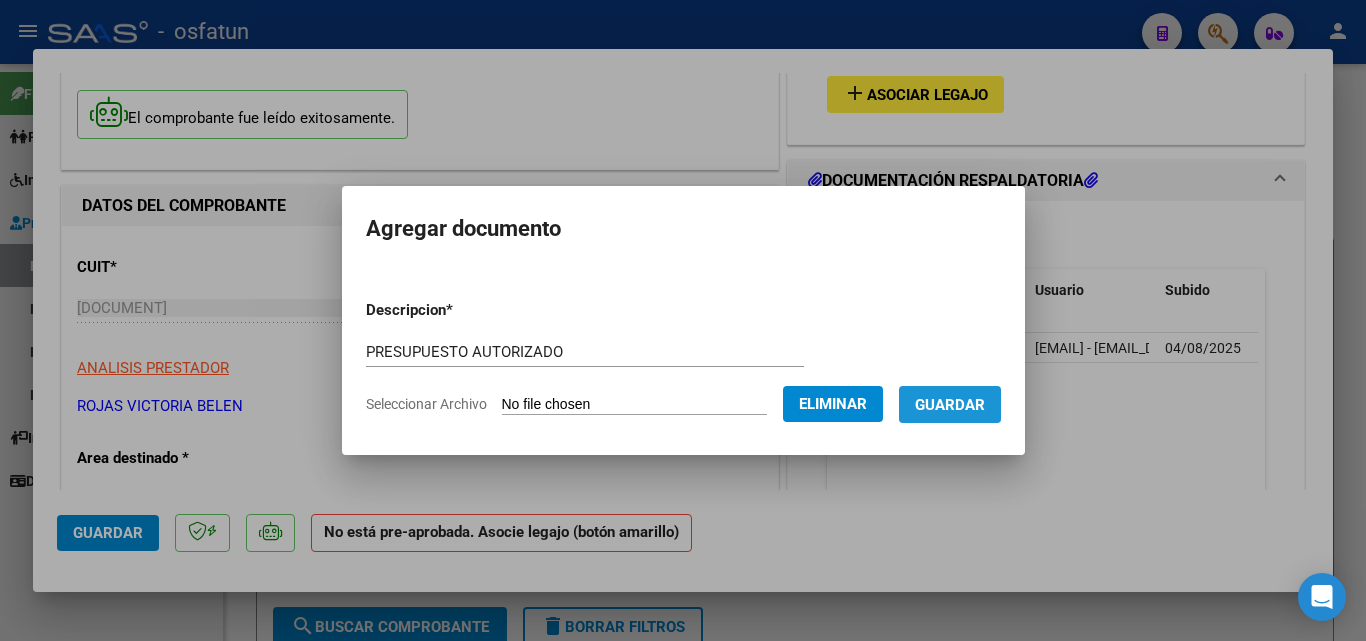 click on "Guardar" at bounding box center [950, 404] 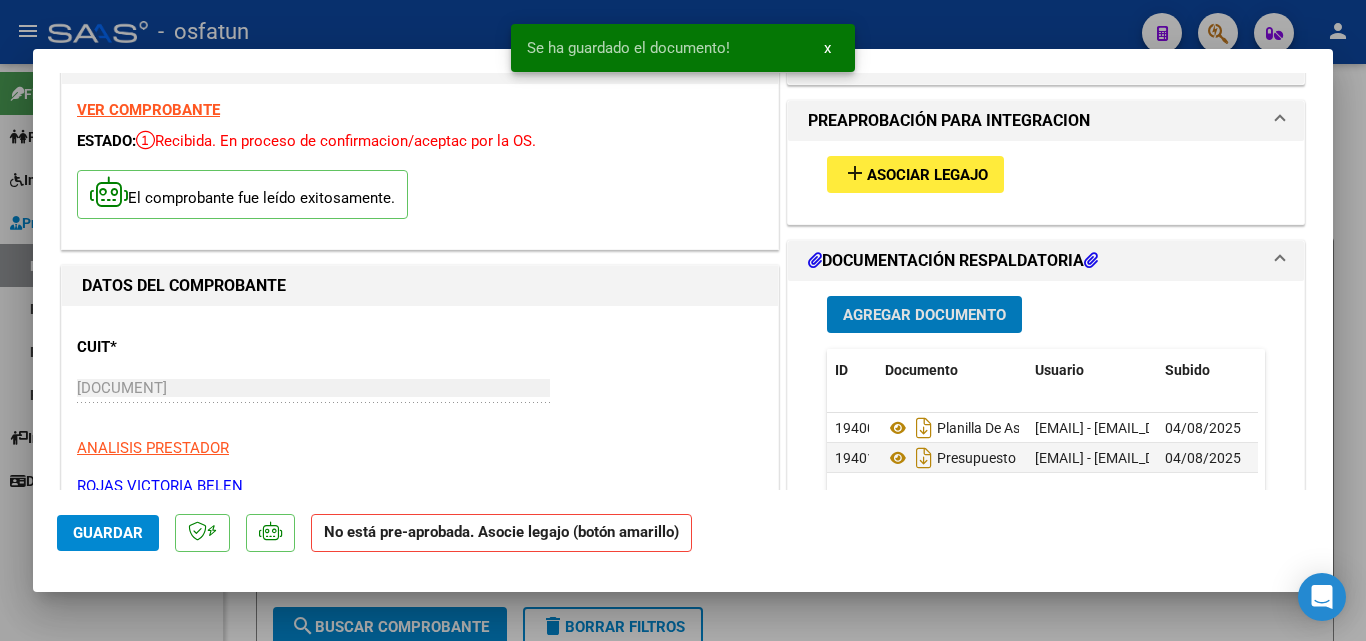 scroll, scrollTop: 0, scrollLeft: 0, axis: both 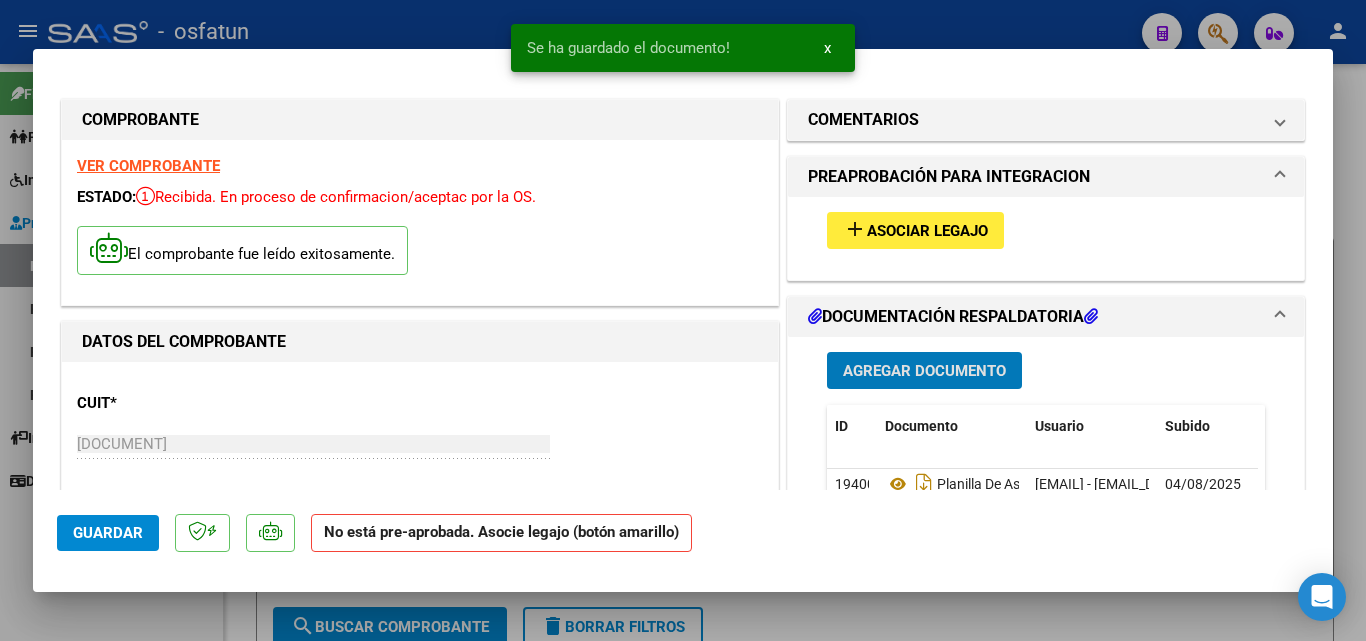 click on "Asociar Legajo" at bounding box center (927, 231) 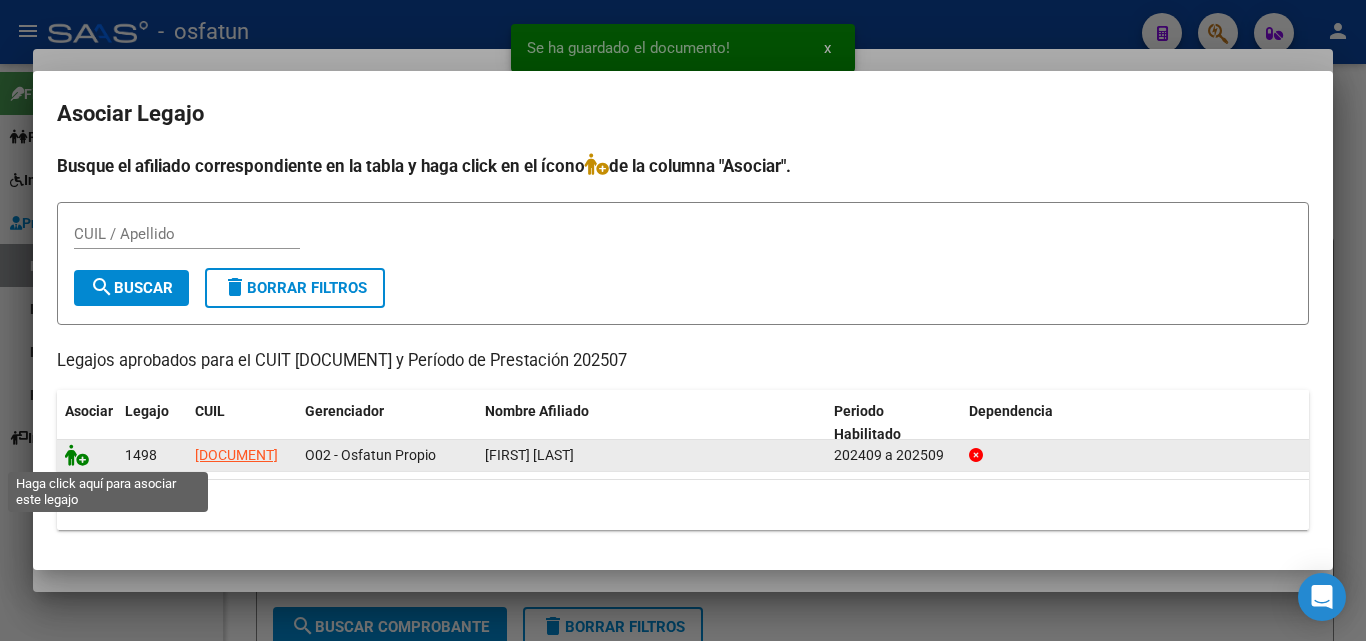 click 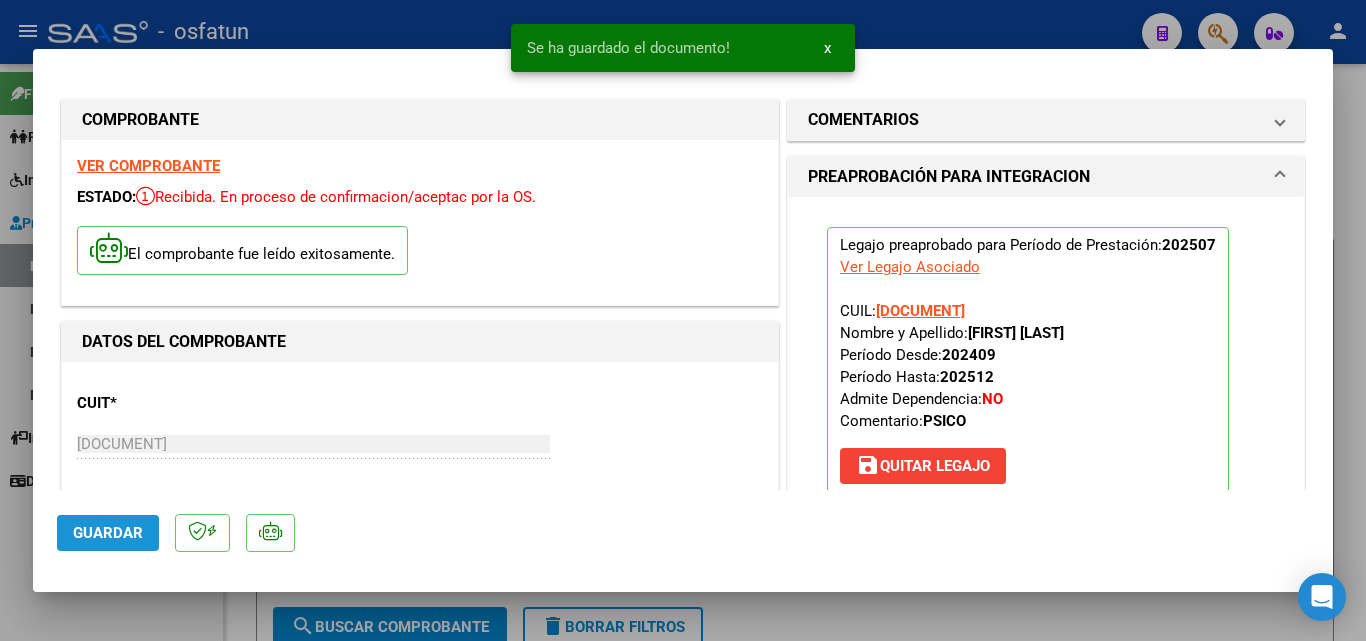 click on "Guardar" 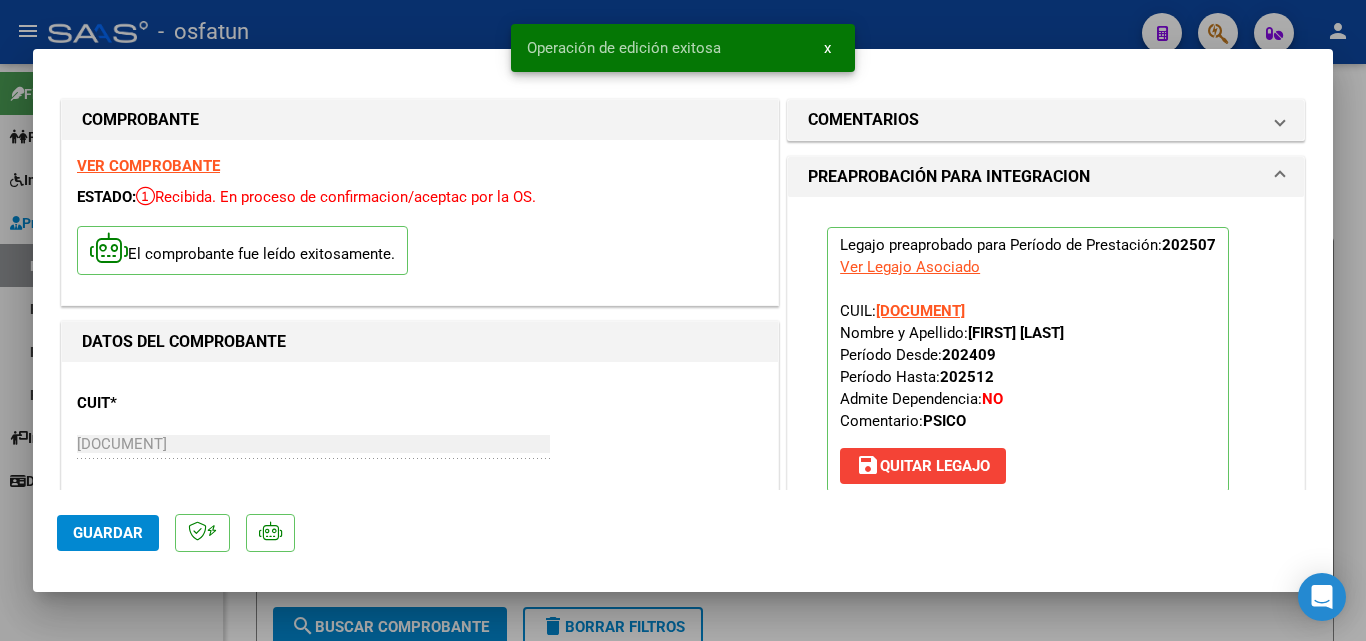 click on "Guardar" 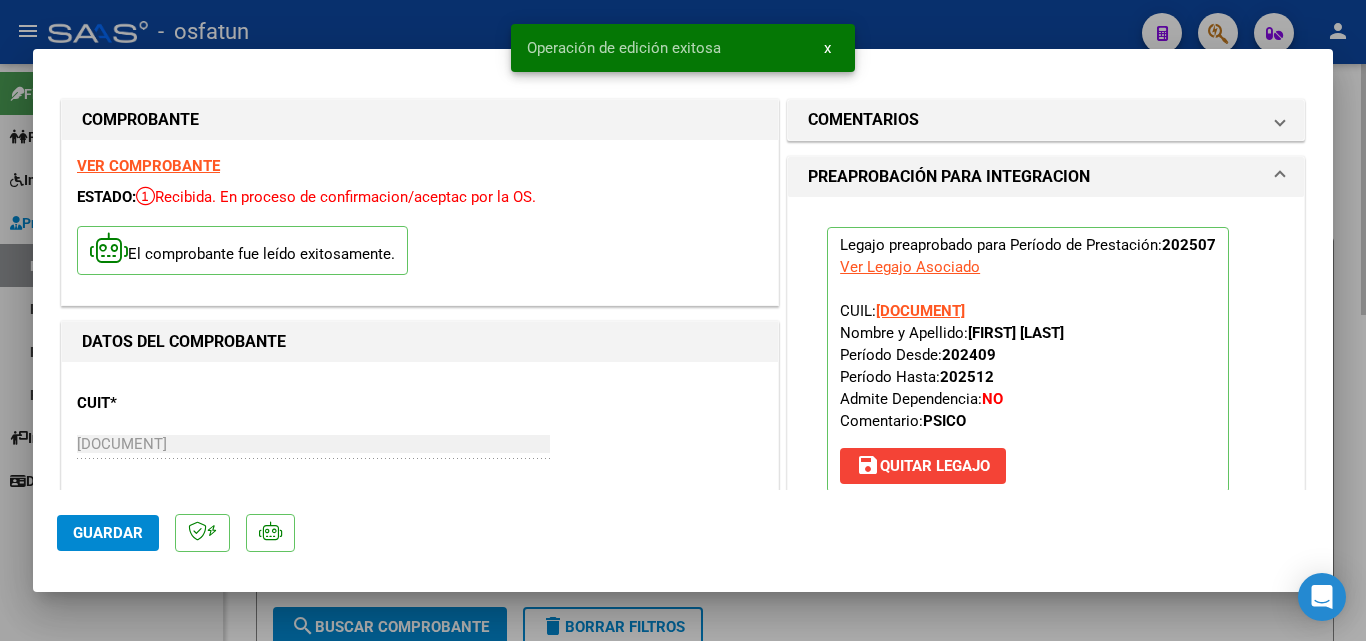type 